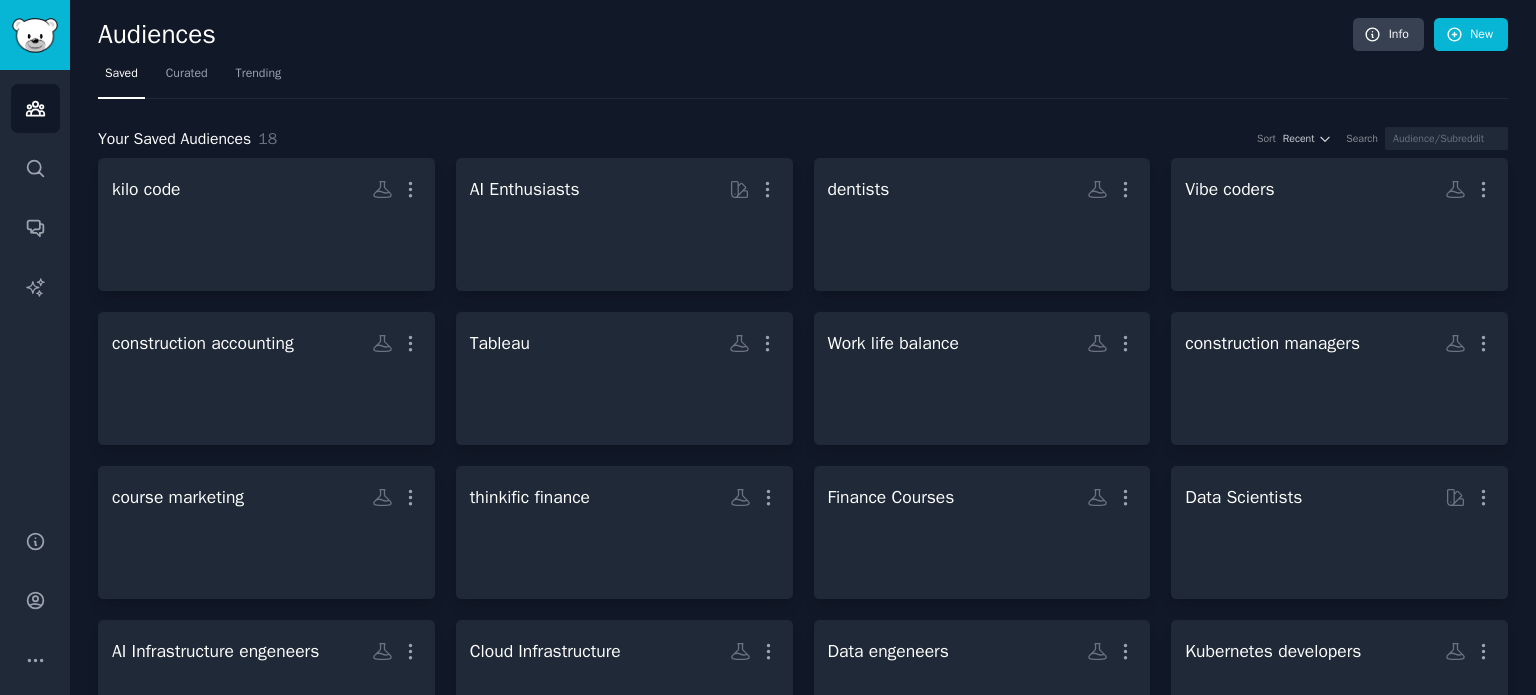scroll, scrollTop: 0, scrollLeft: 0, axis: both 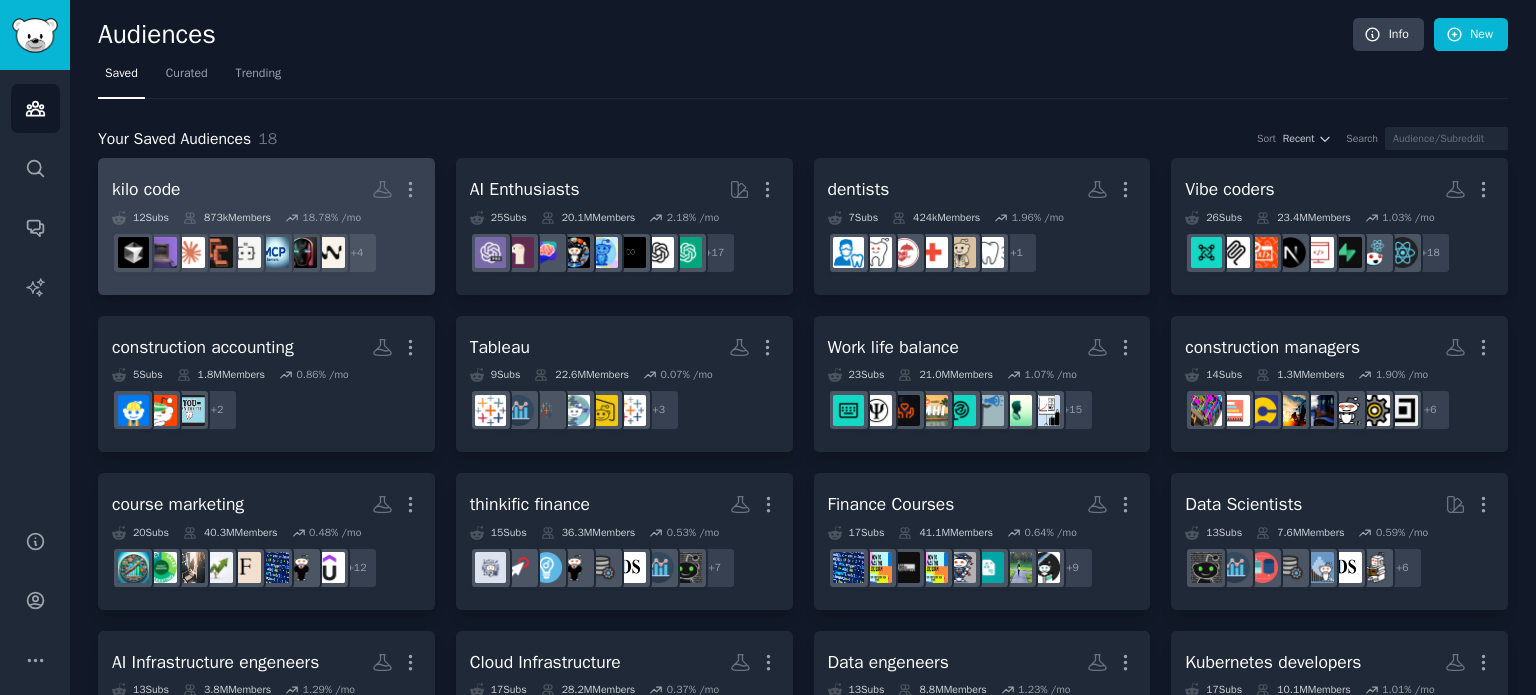 click on "kilo code More 12  Sub s 873k  Members 18.78 % /mo + 4" at bounding box center (266, 226) 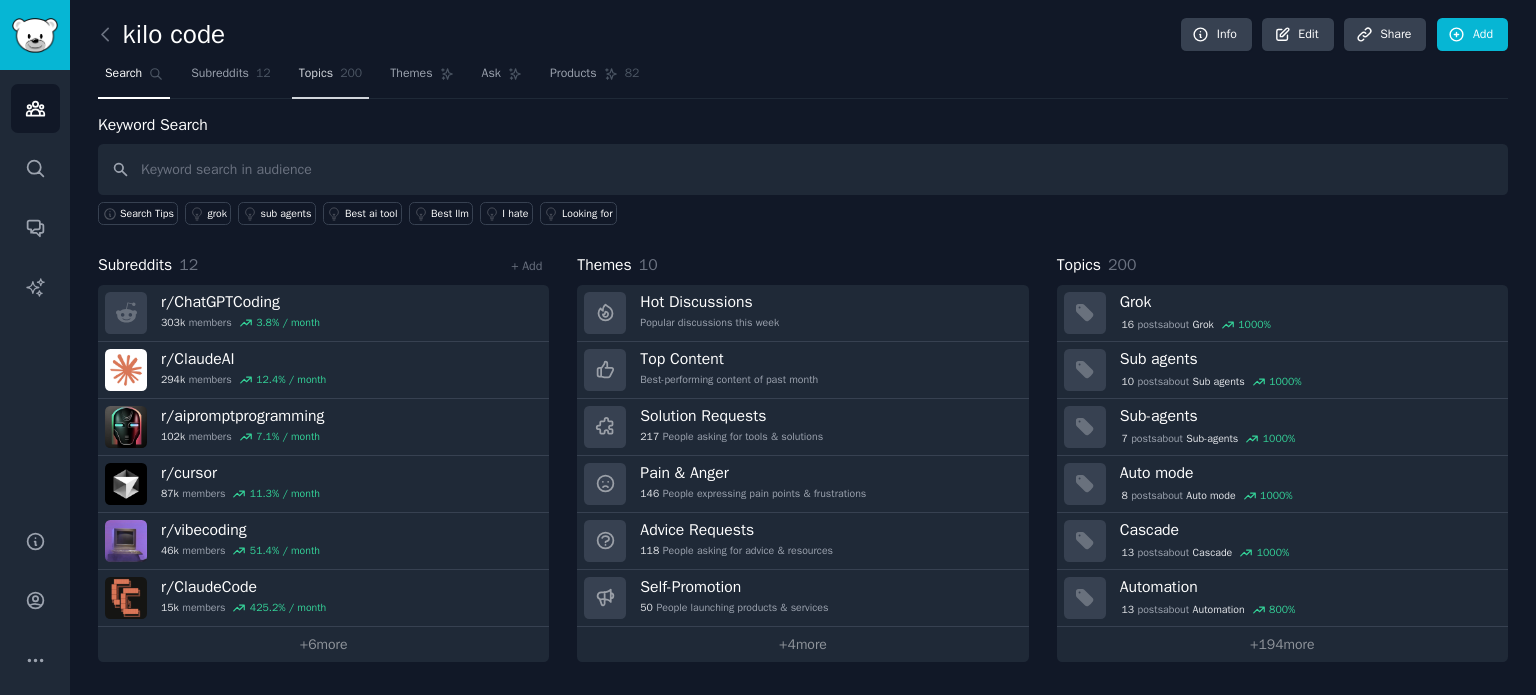 click on "Topics 200" at bounding box center [331, 78] 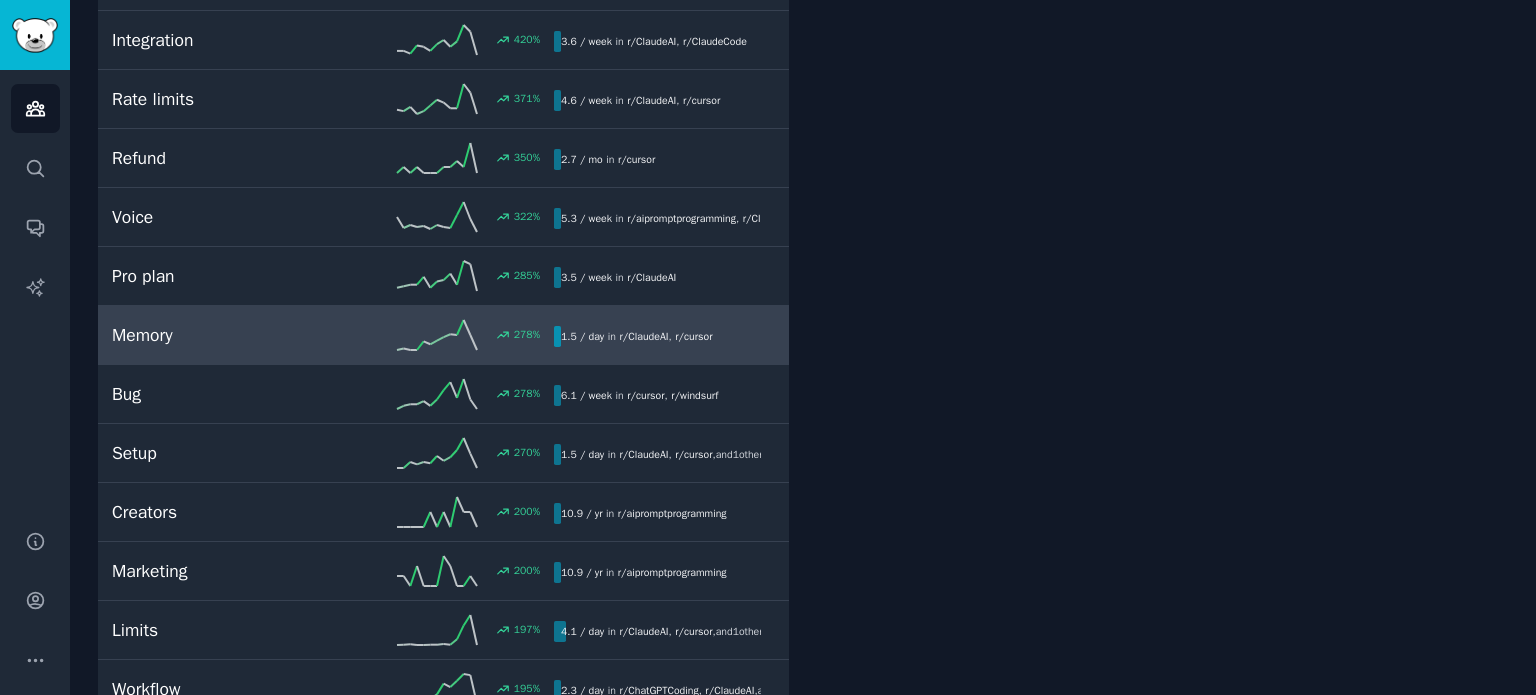 scroll, scrollTop: 900, scrollLeft: 0, axis: vertical 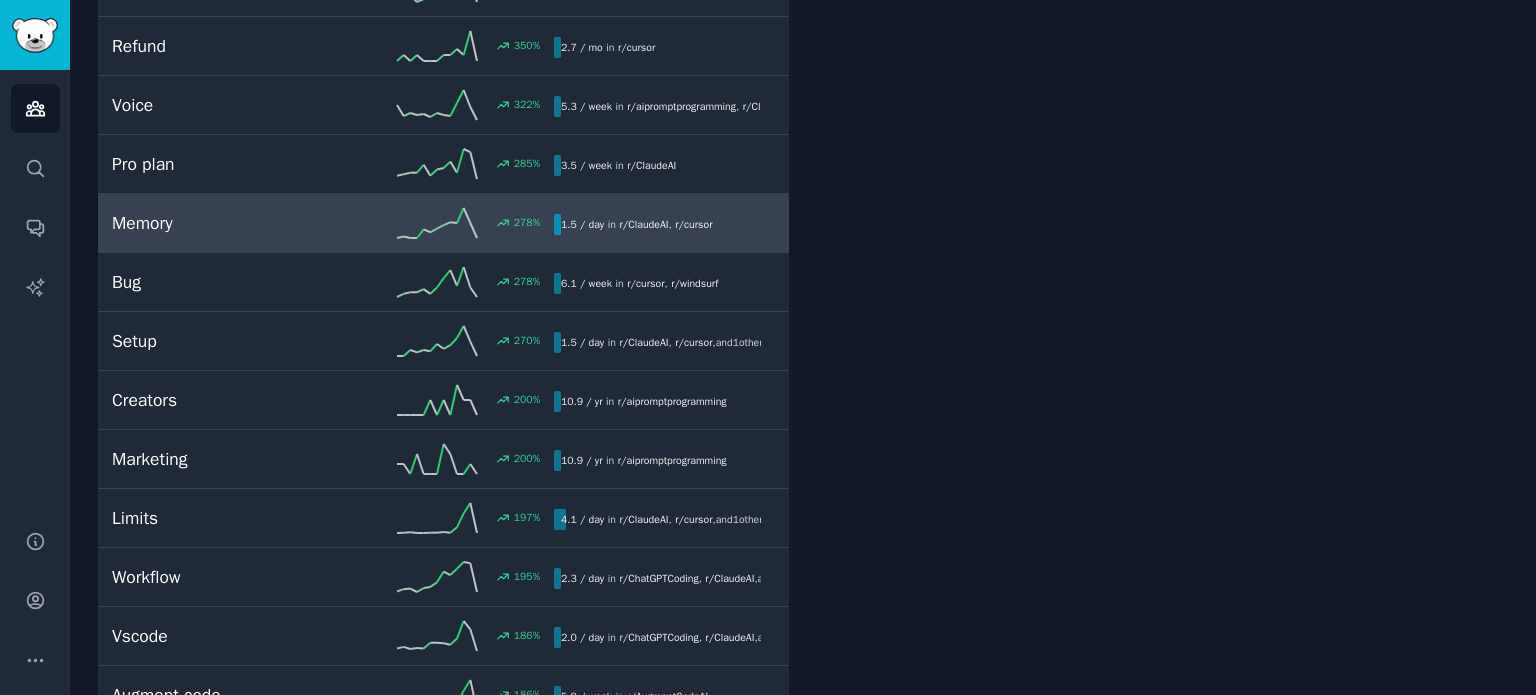 click on "Memory" at bounding box center (222, 223) 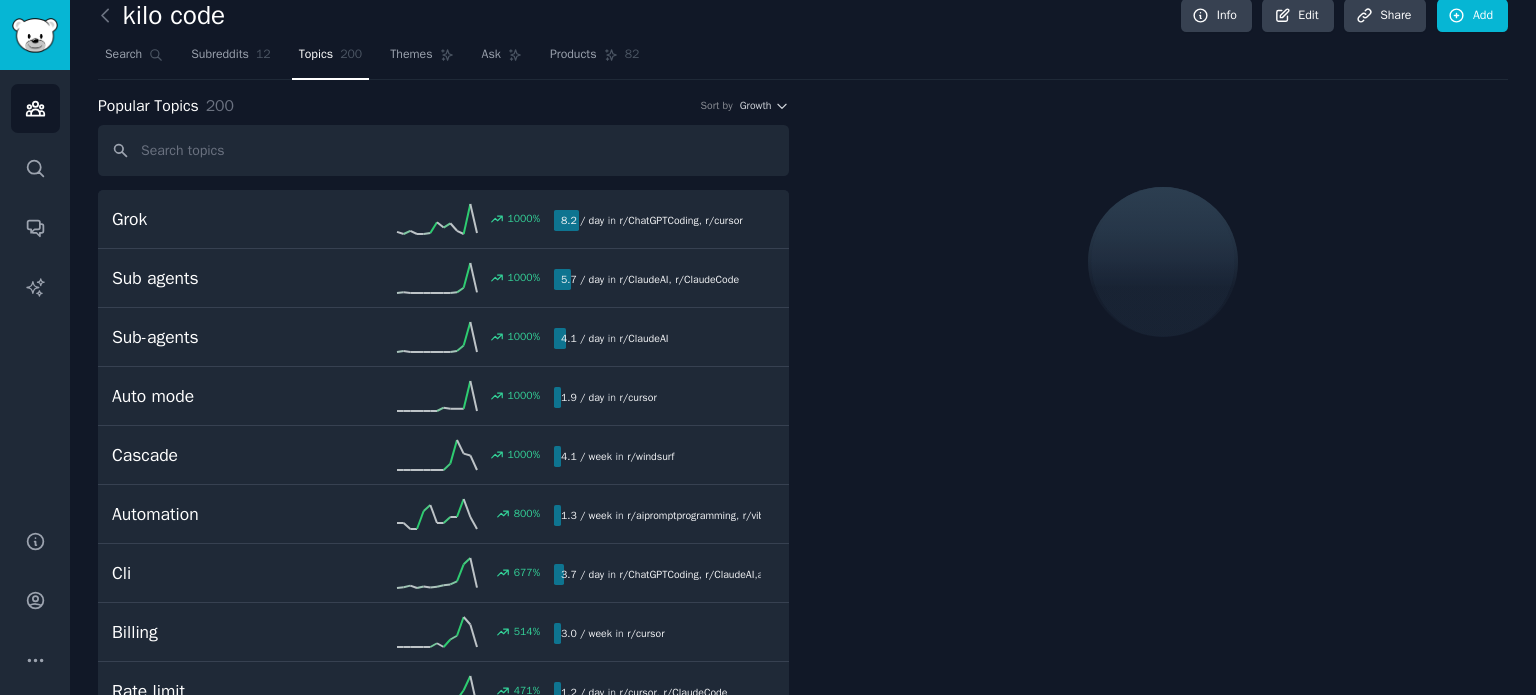 scroll, scrollTop: 0, scrollLeft: 0, axis: both 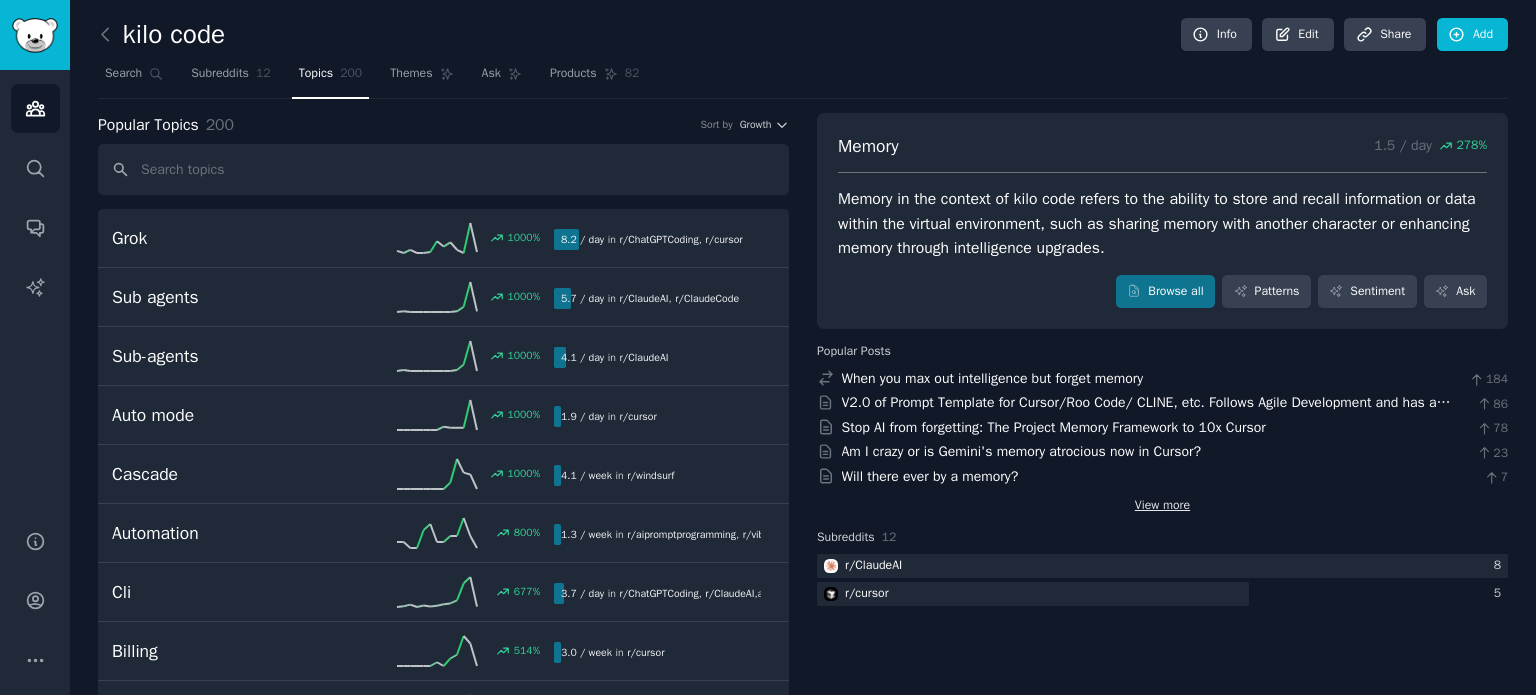 click on "View more" at bounding box center (1162, 506) 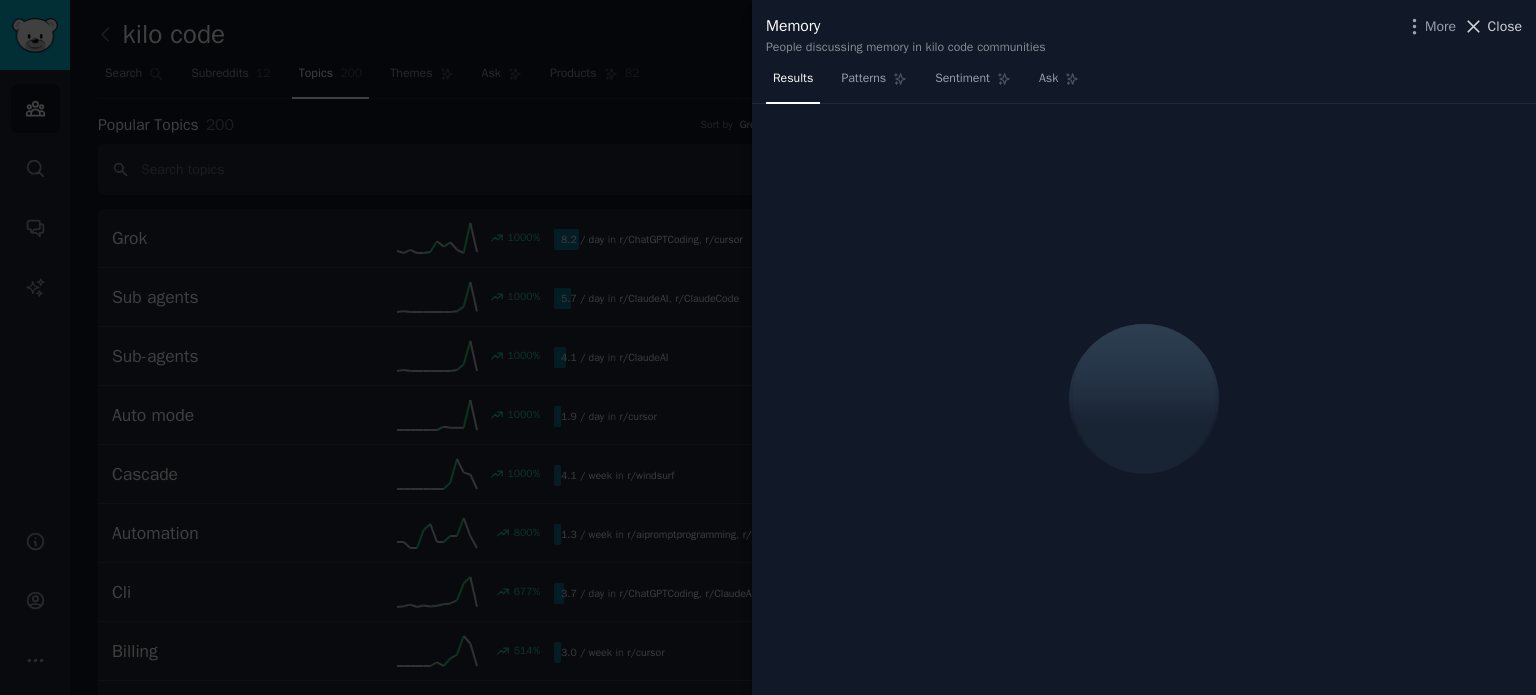 click on "Close" at bounding box center (1505, 26) 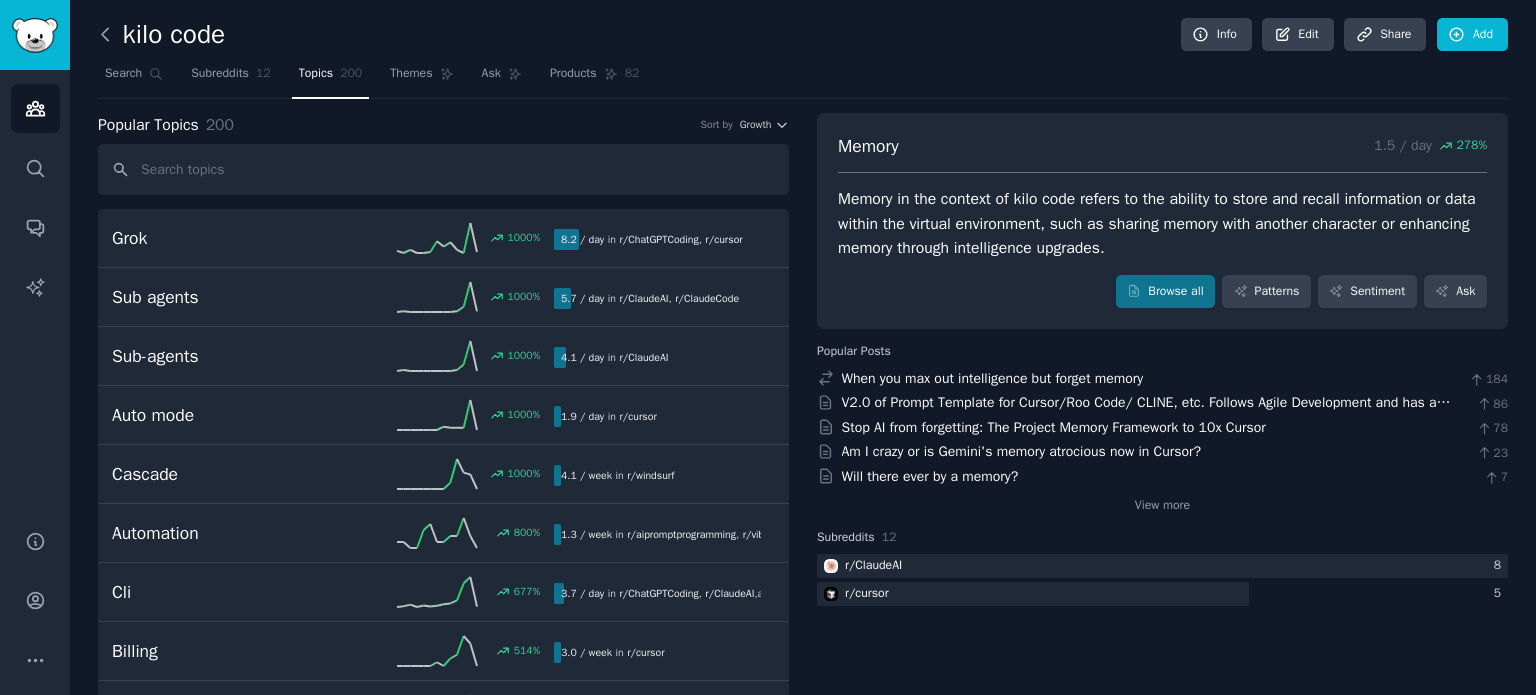 click 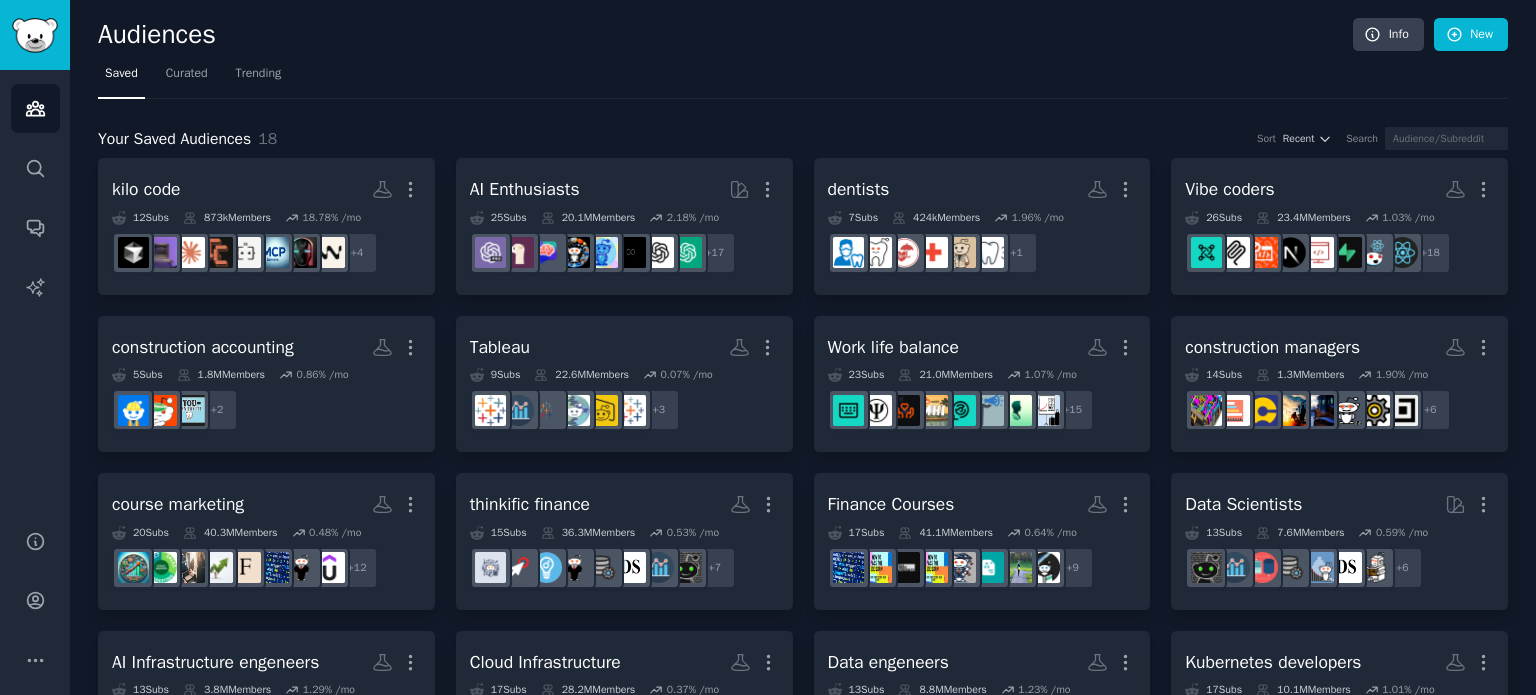 click on "Saved Curated Trending" at bounding box center (803, 78) 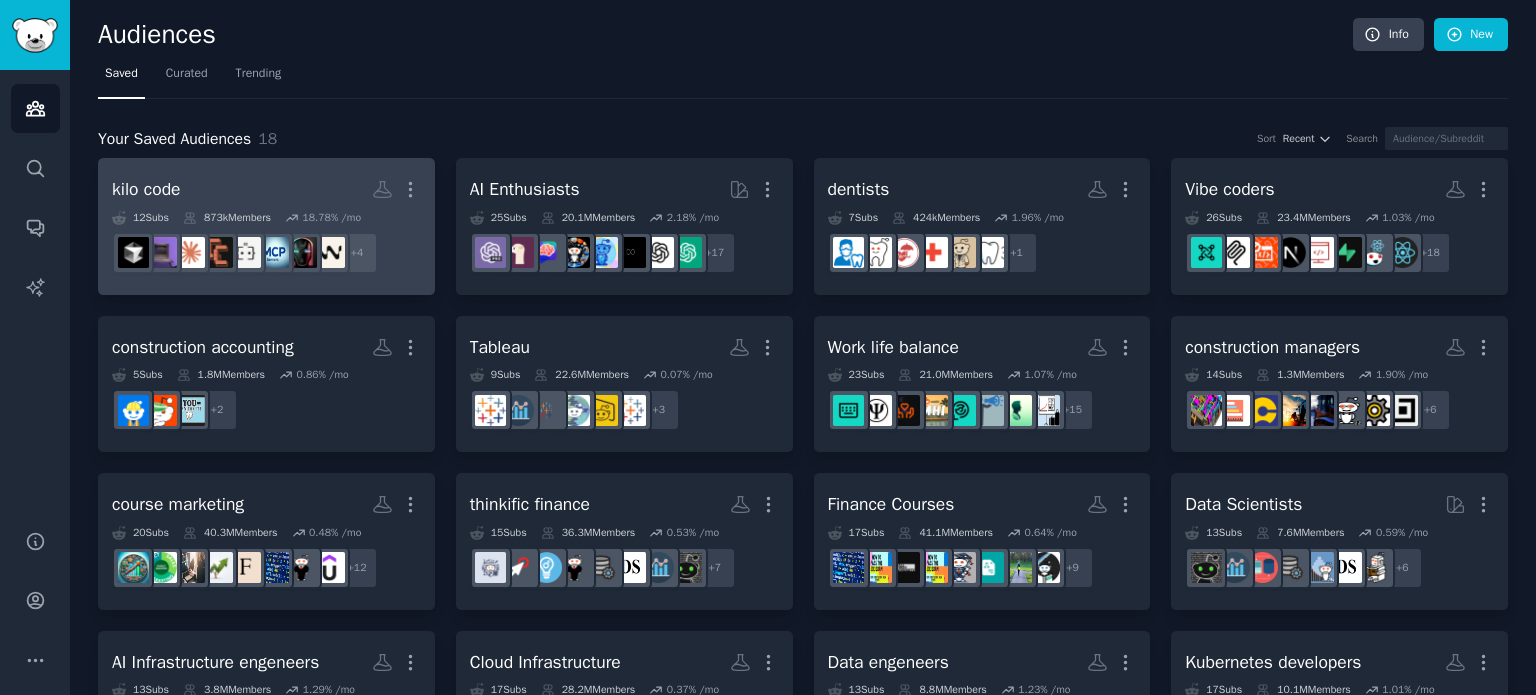 click on "kilo code More" at bounding box center (266, 189) 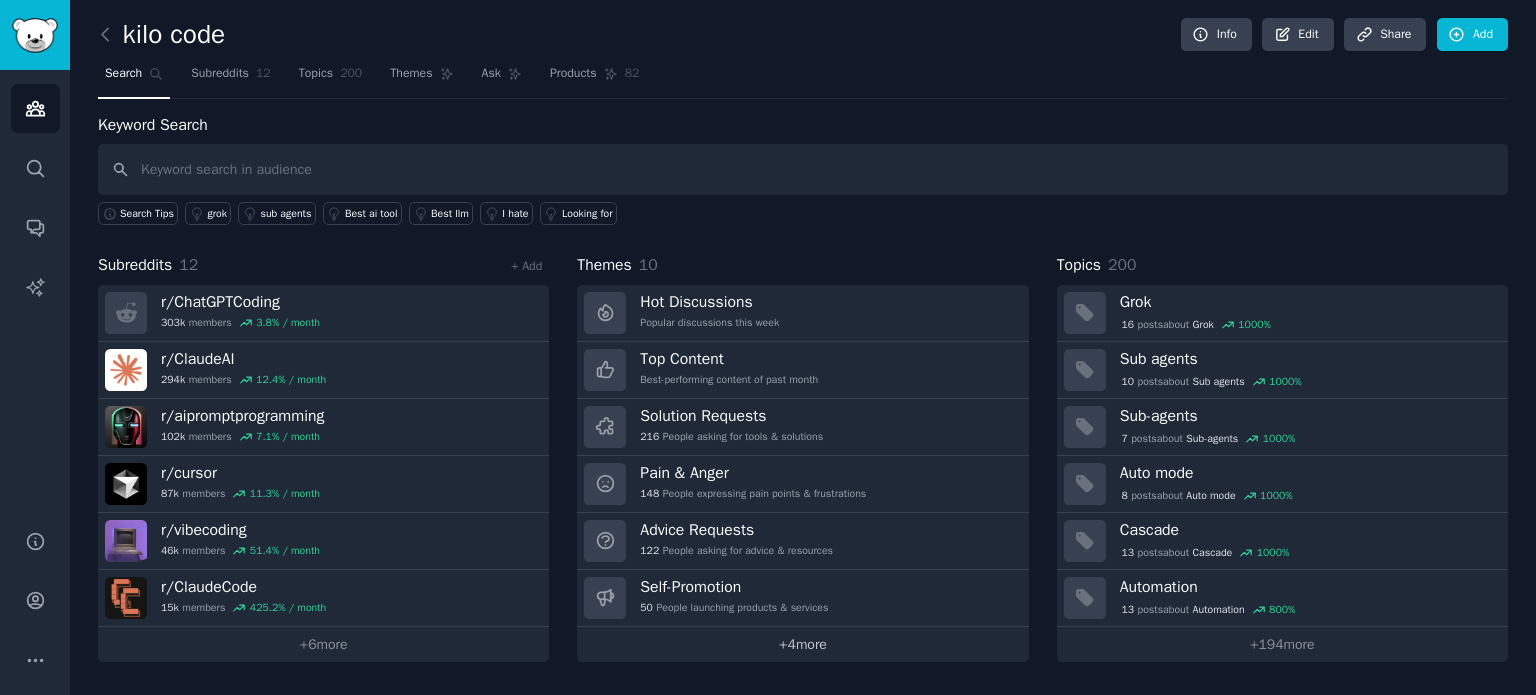 click on "+  4  more" at bounding box center [802, 644] 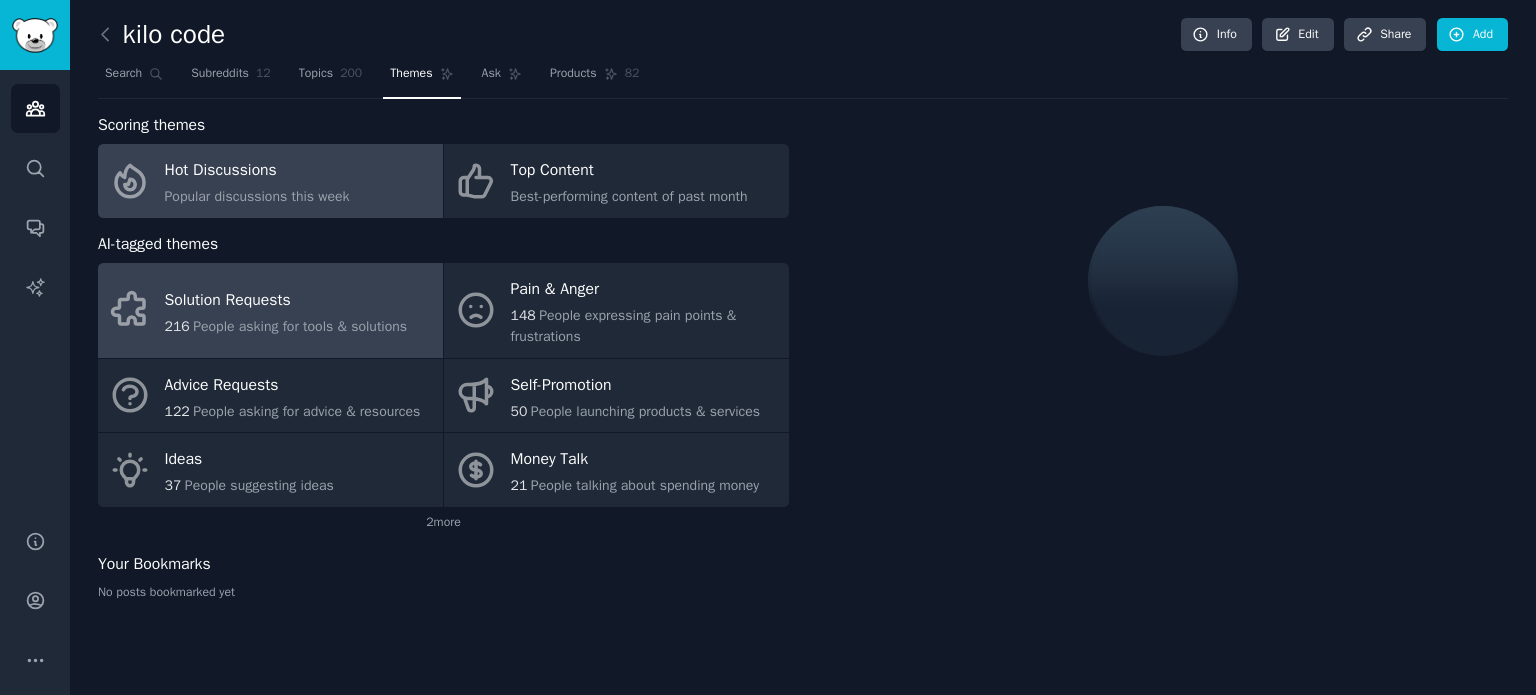 click on "Solution Requests" at bounding box center [286, 300] 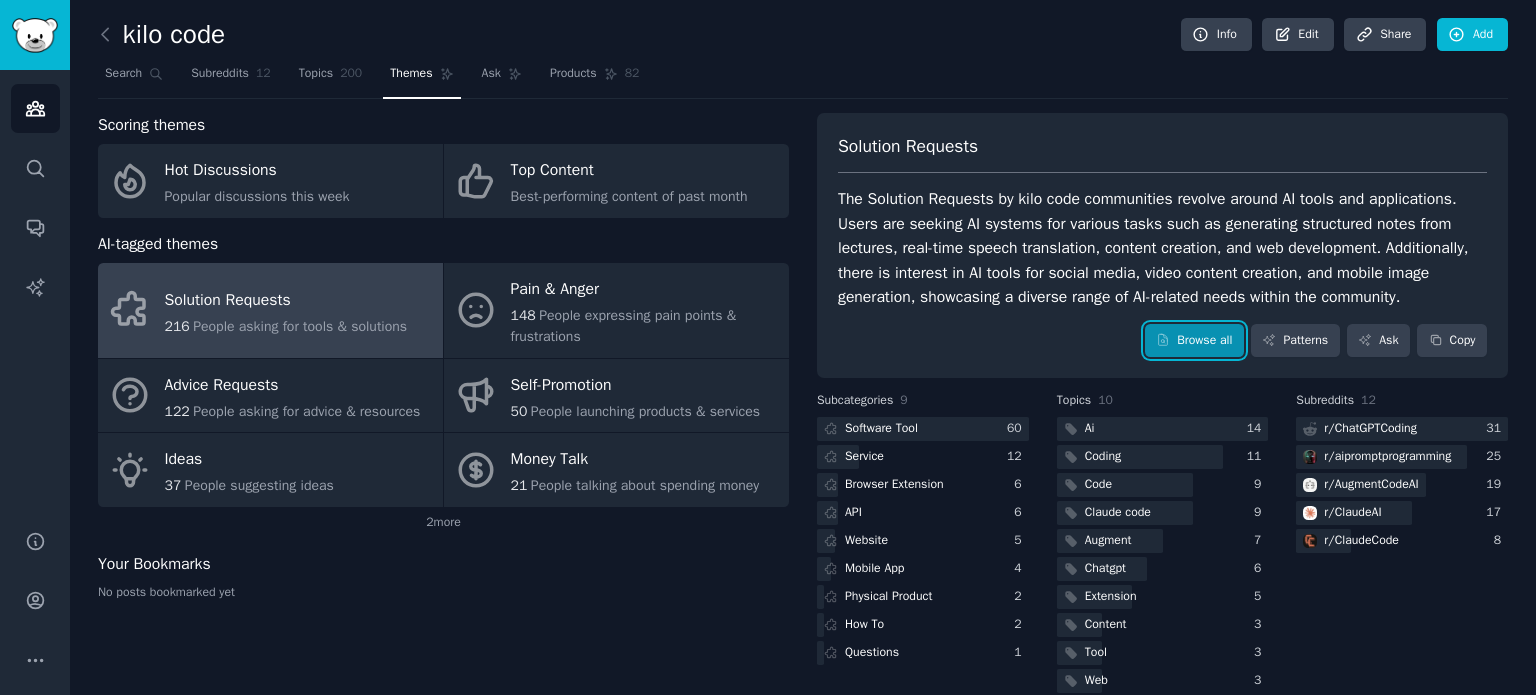 click on "Browse all" at bounding box center (1194, 341) 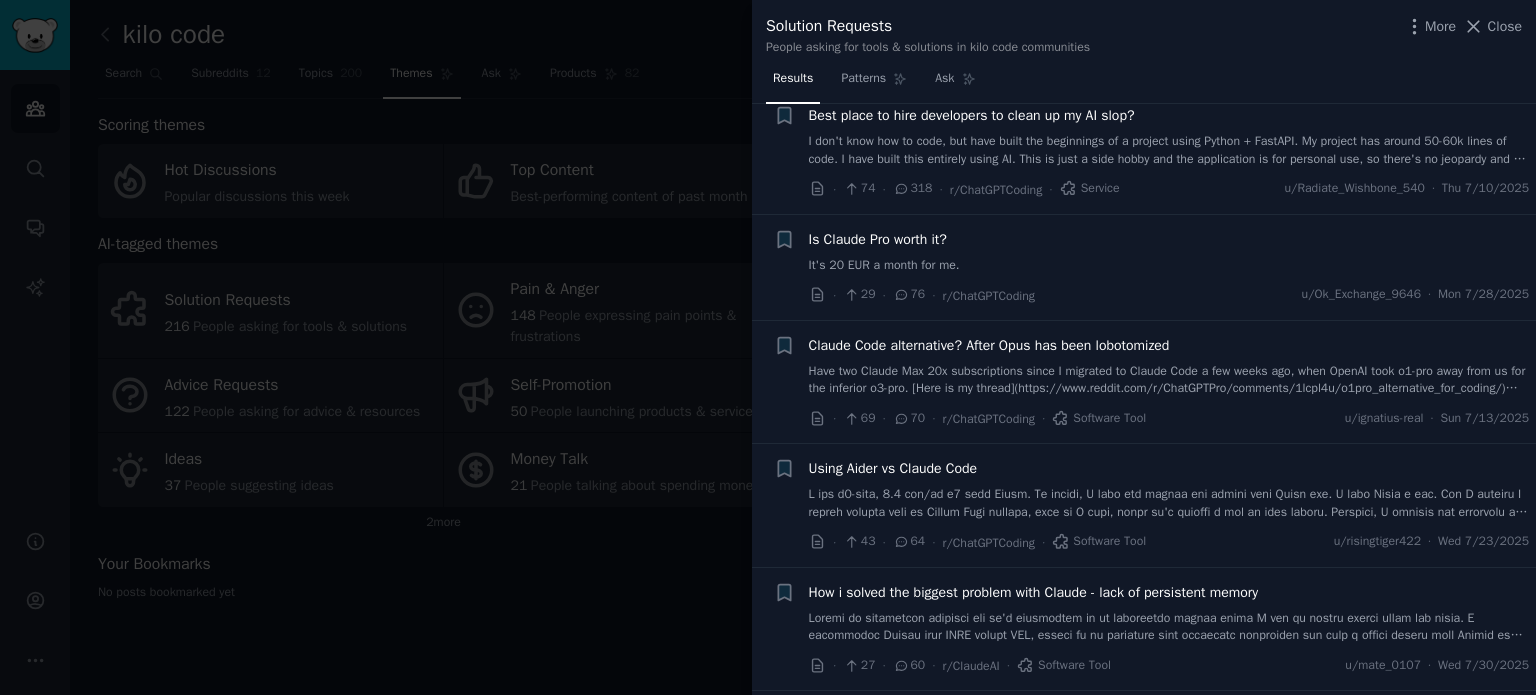 scroll, scrollTop: 0, scrollLeft: 0, axis: both 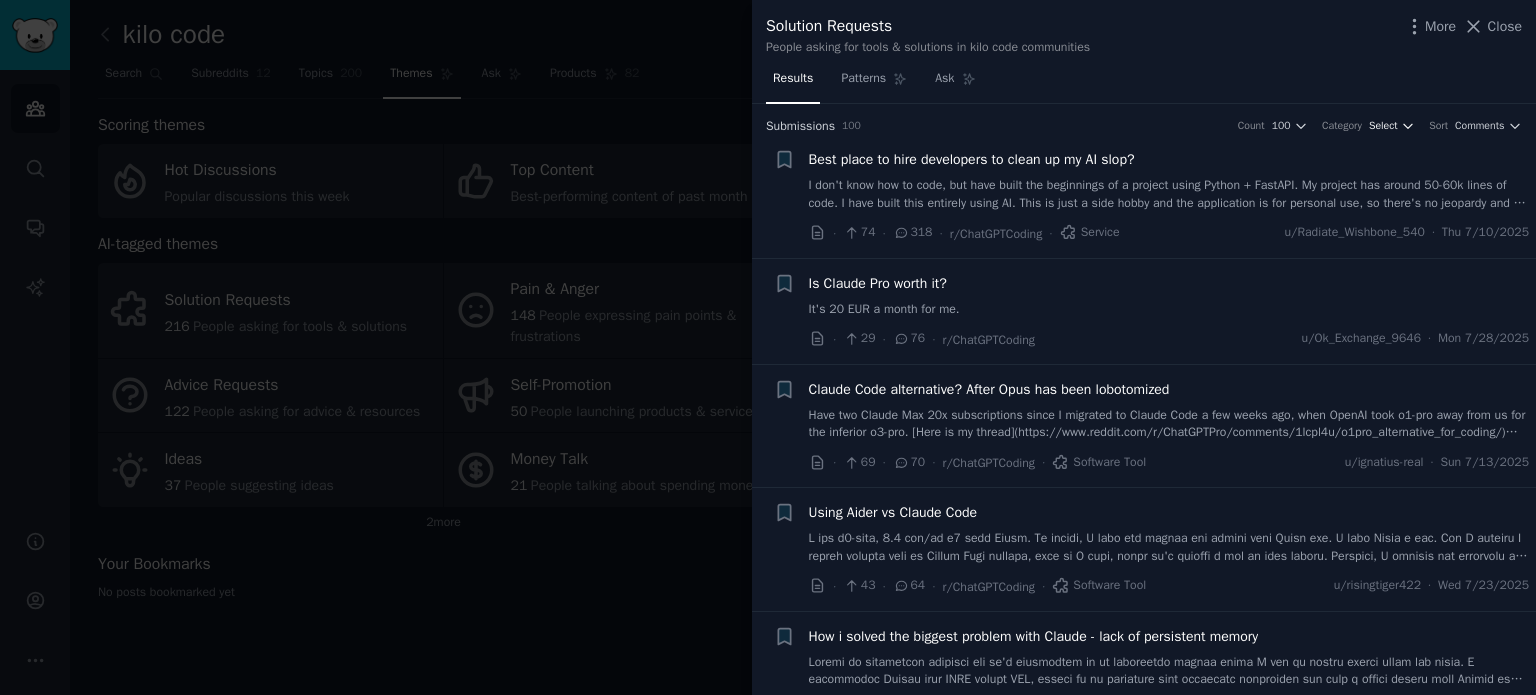 click on "Select" at bounding box center [1392, 126] 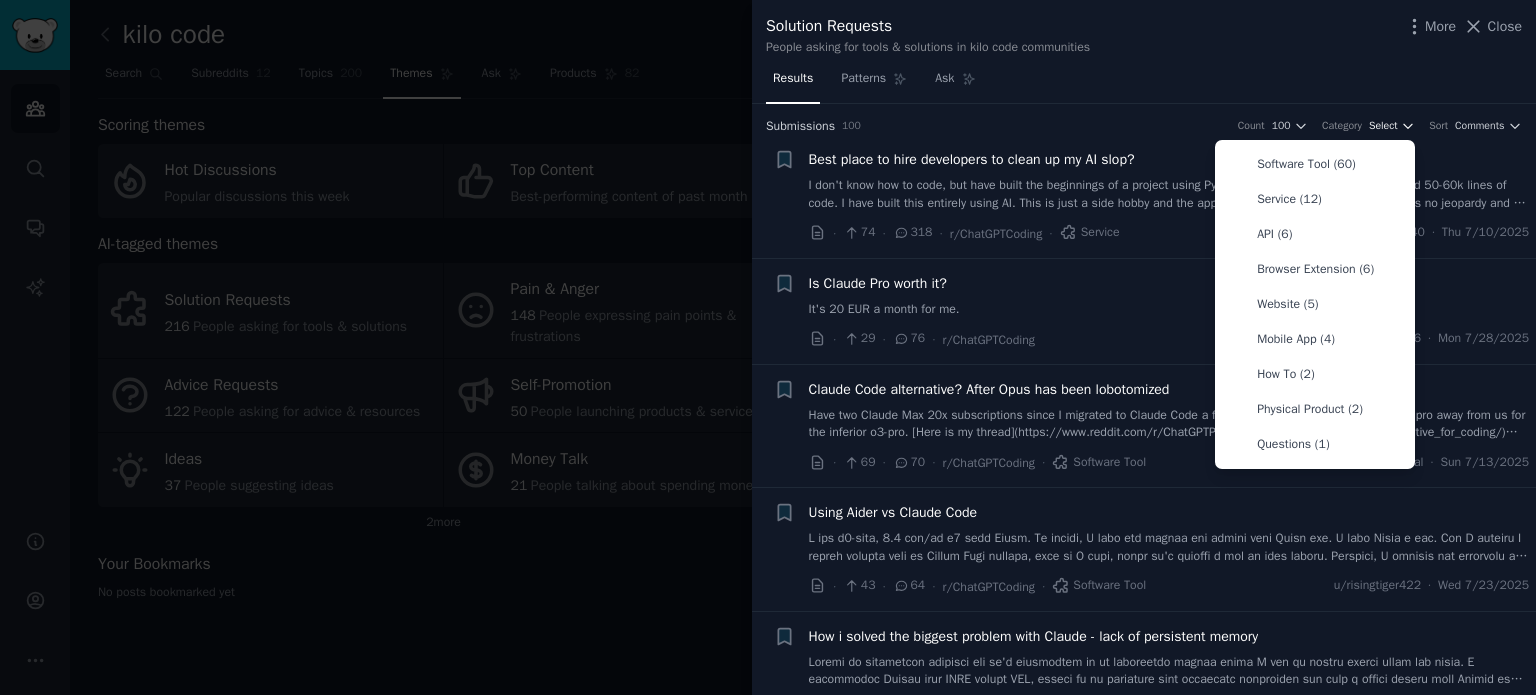 click on "Select" at bounding box center (1383, 126) 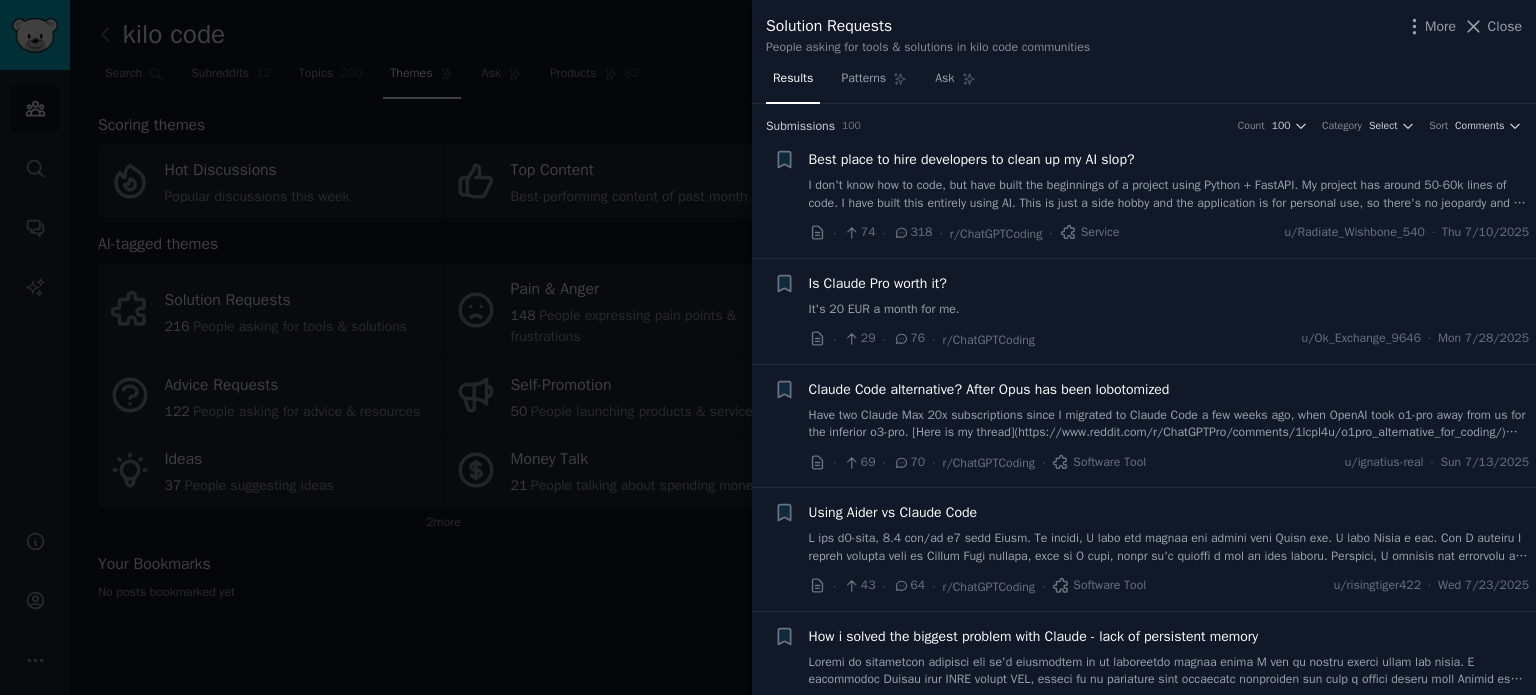 click on "Sort" at bounding box center [1438, 126] 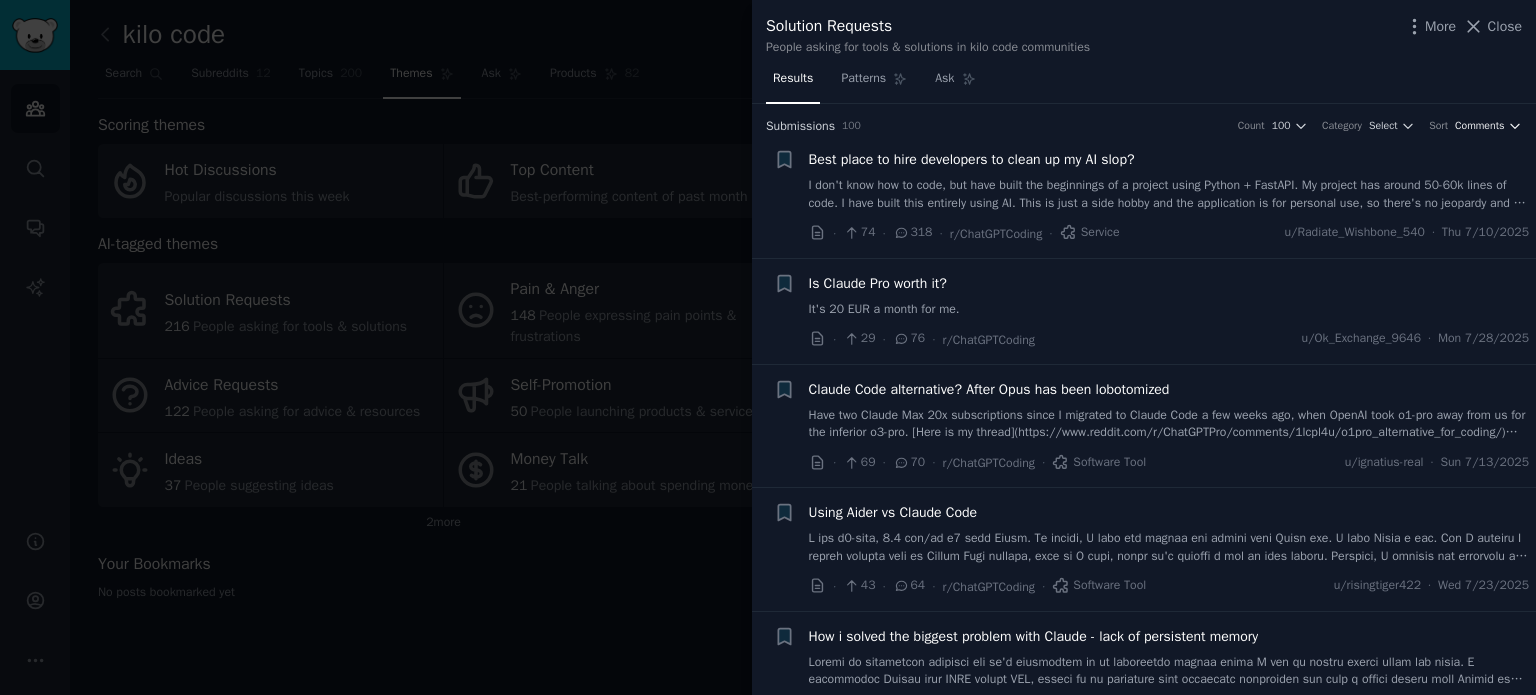 click on "Comments" at bounding box center [1480, 126] 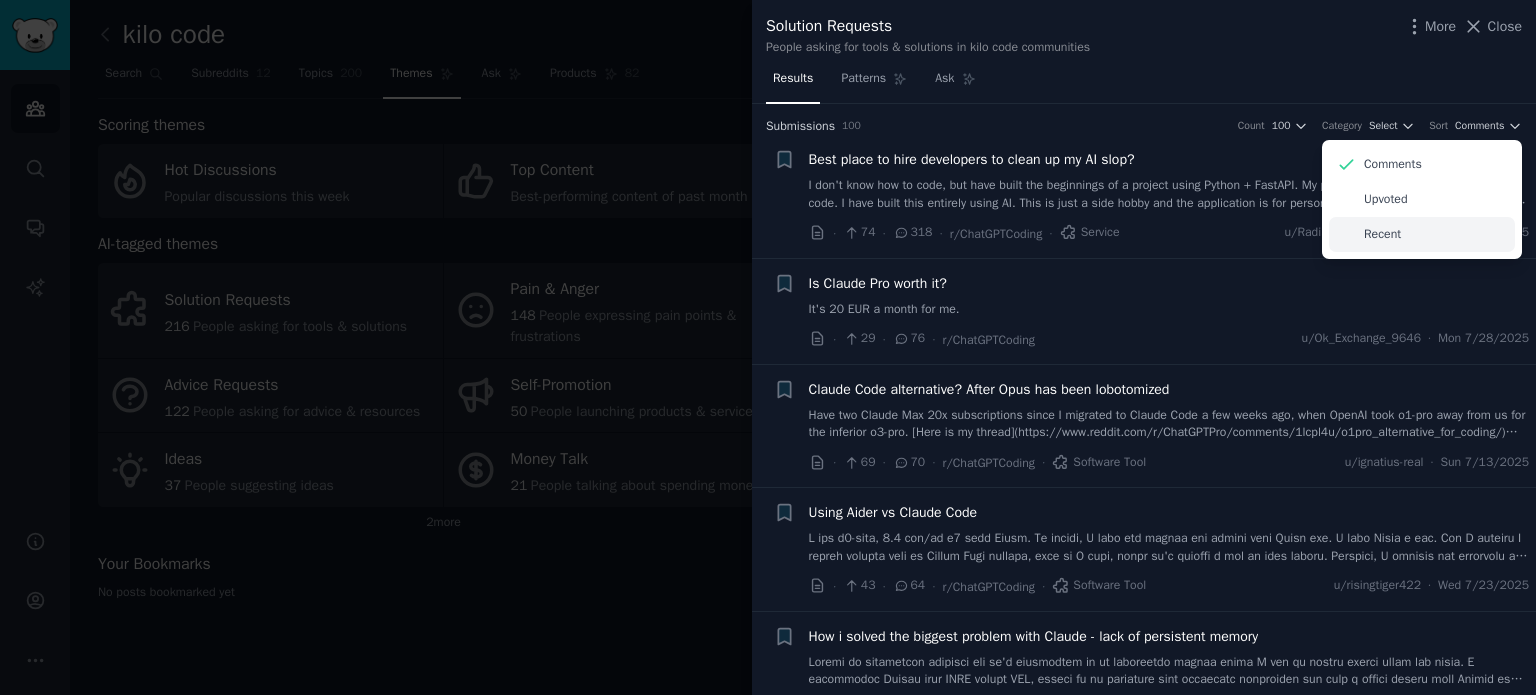 click on "Recent" at bounding box center [1382, 235] 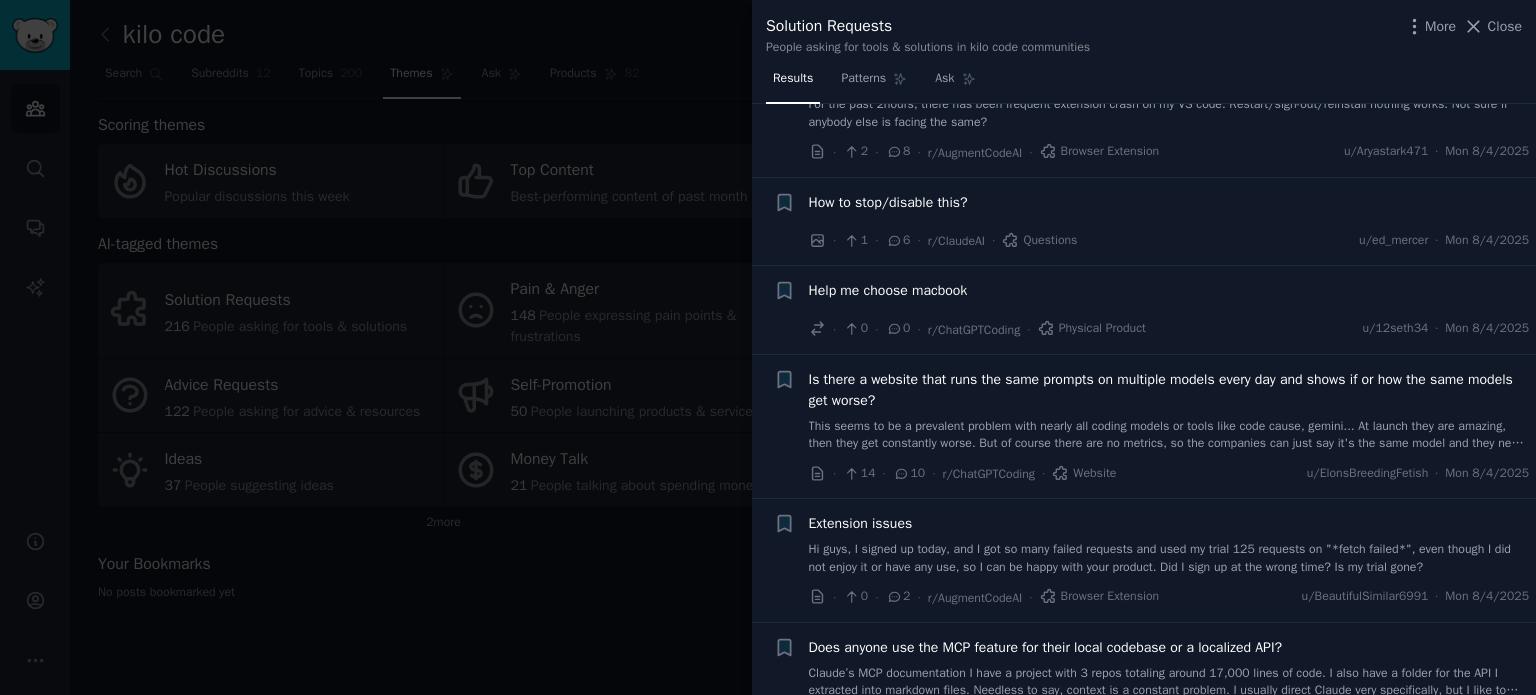 scroll, scrollTop: 566, scrollLeft: 0, axis: vertical 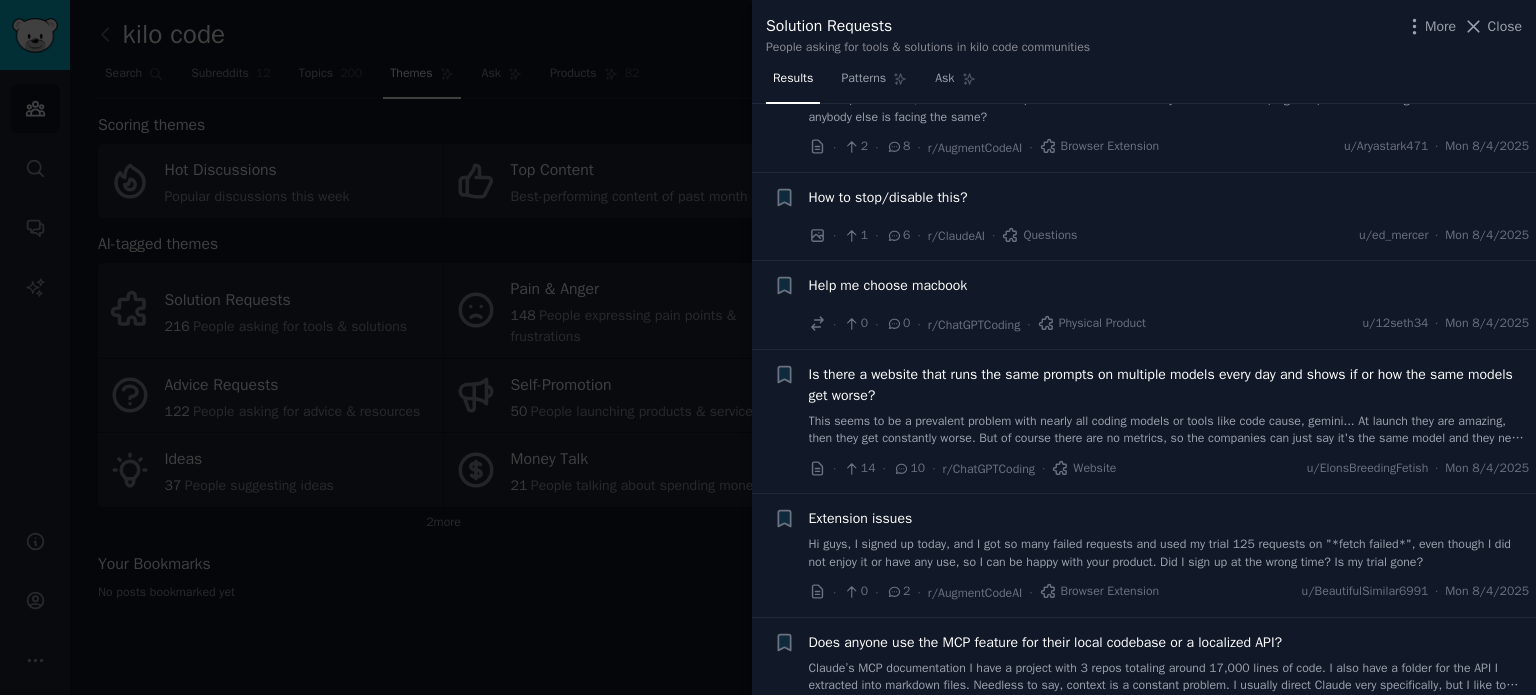 click at bounding box center (768, 347) 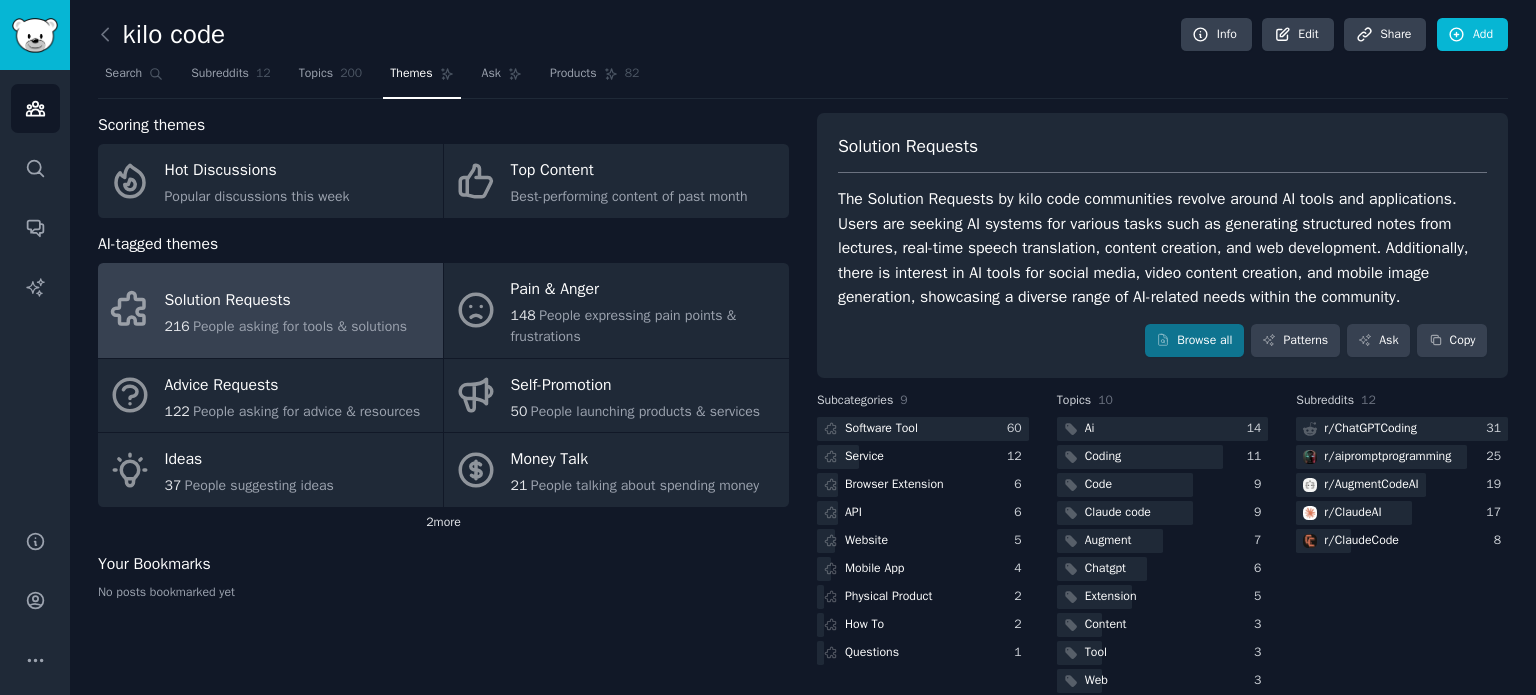 click on "2  more" 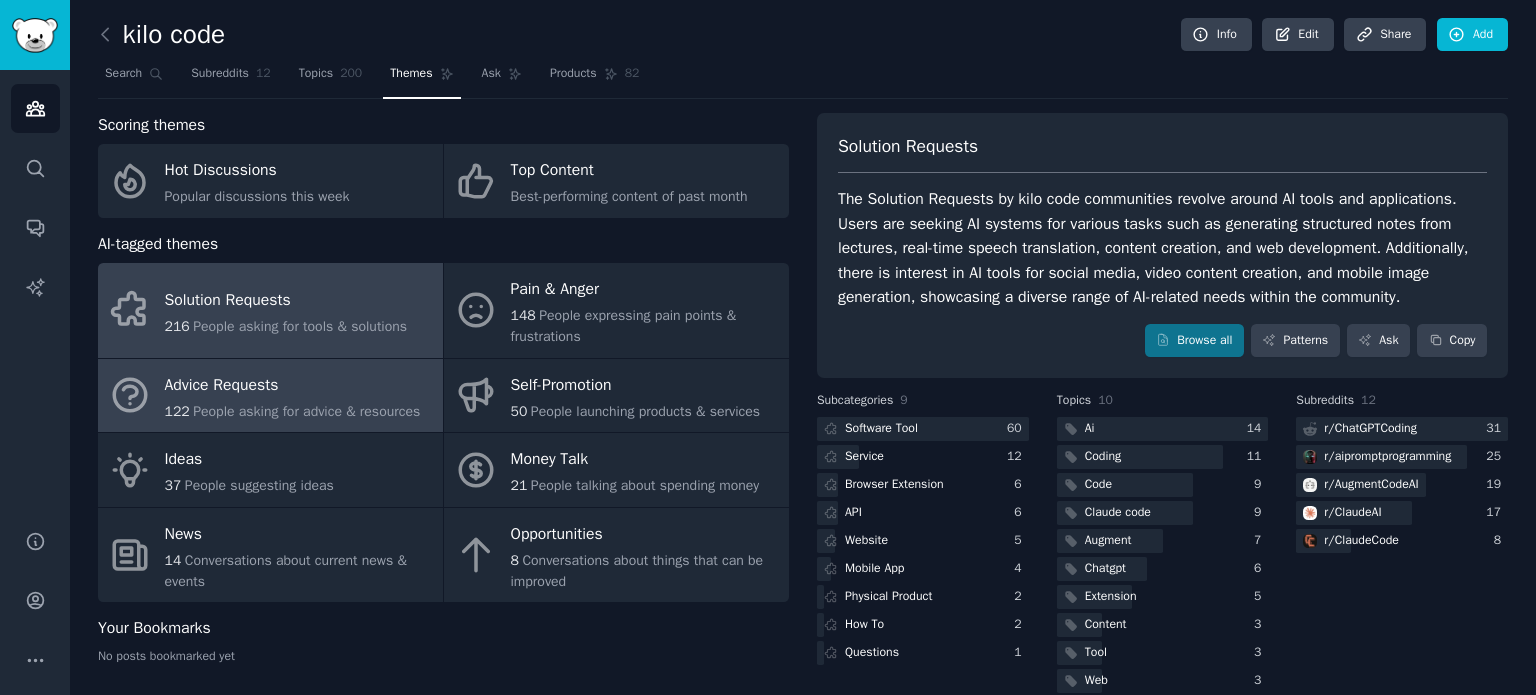 click on "Advice Requests" at bounding box center (293, 385) 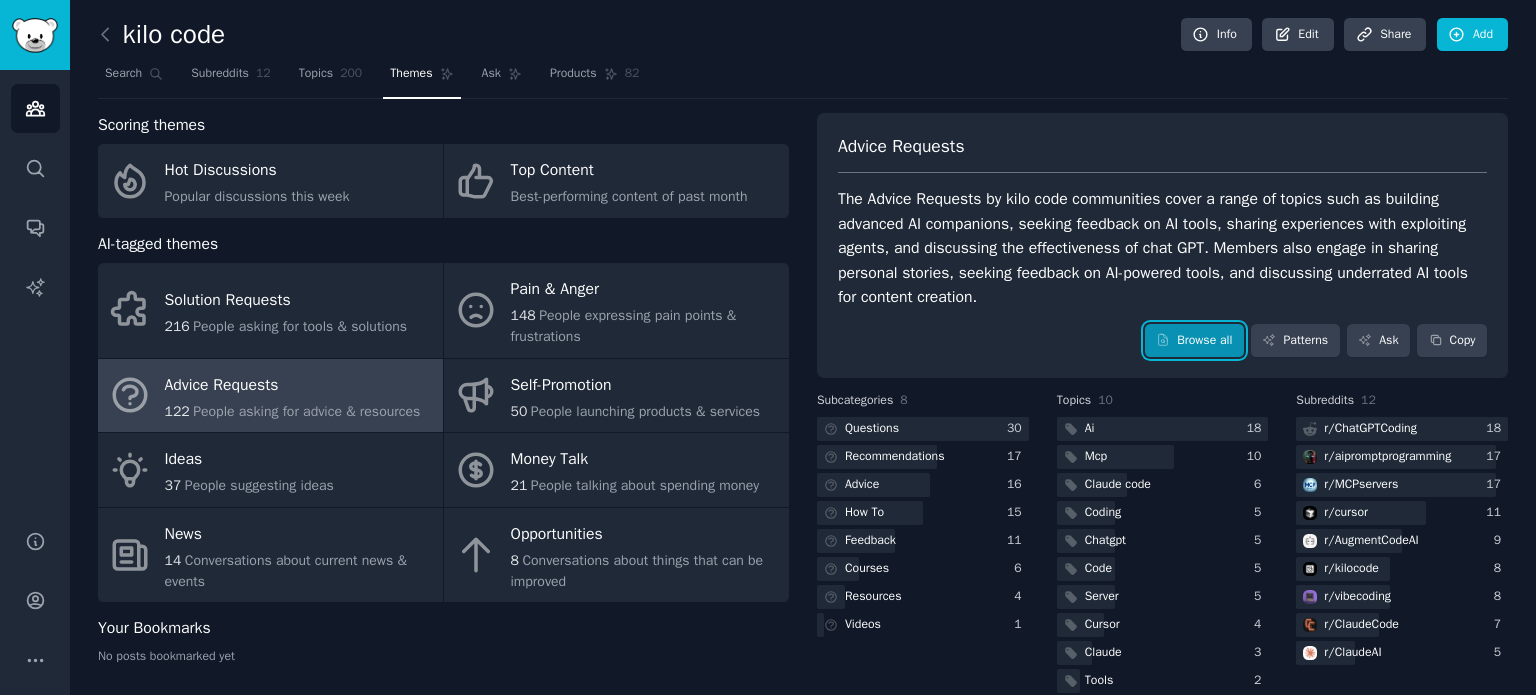click on "Browse all" at bounding box center [1194, 341] 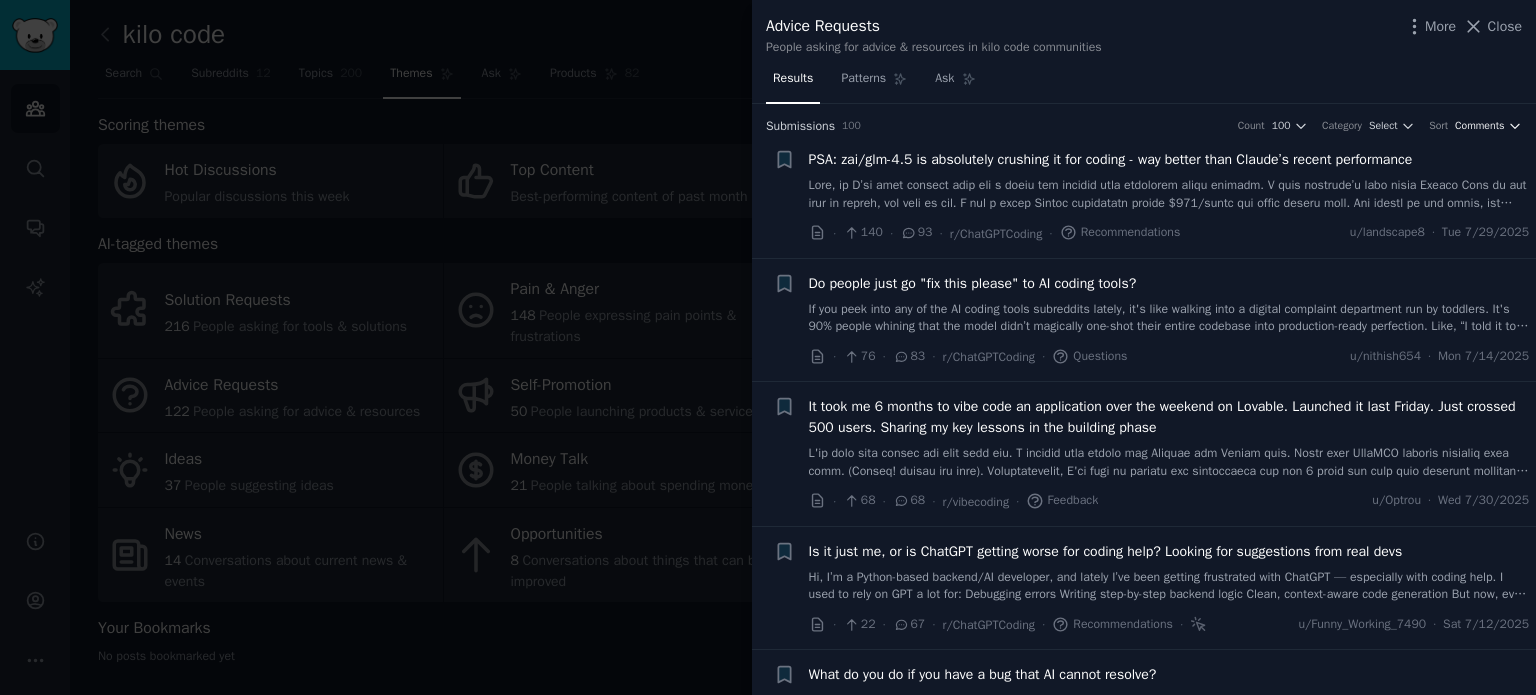 click on "Comments" at bounding box center (1480, 126) 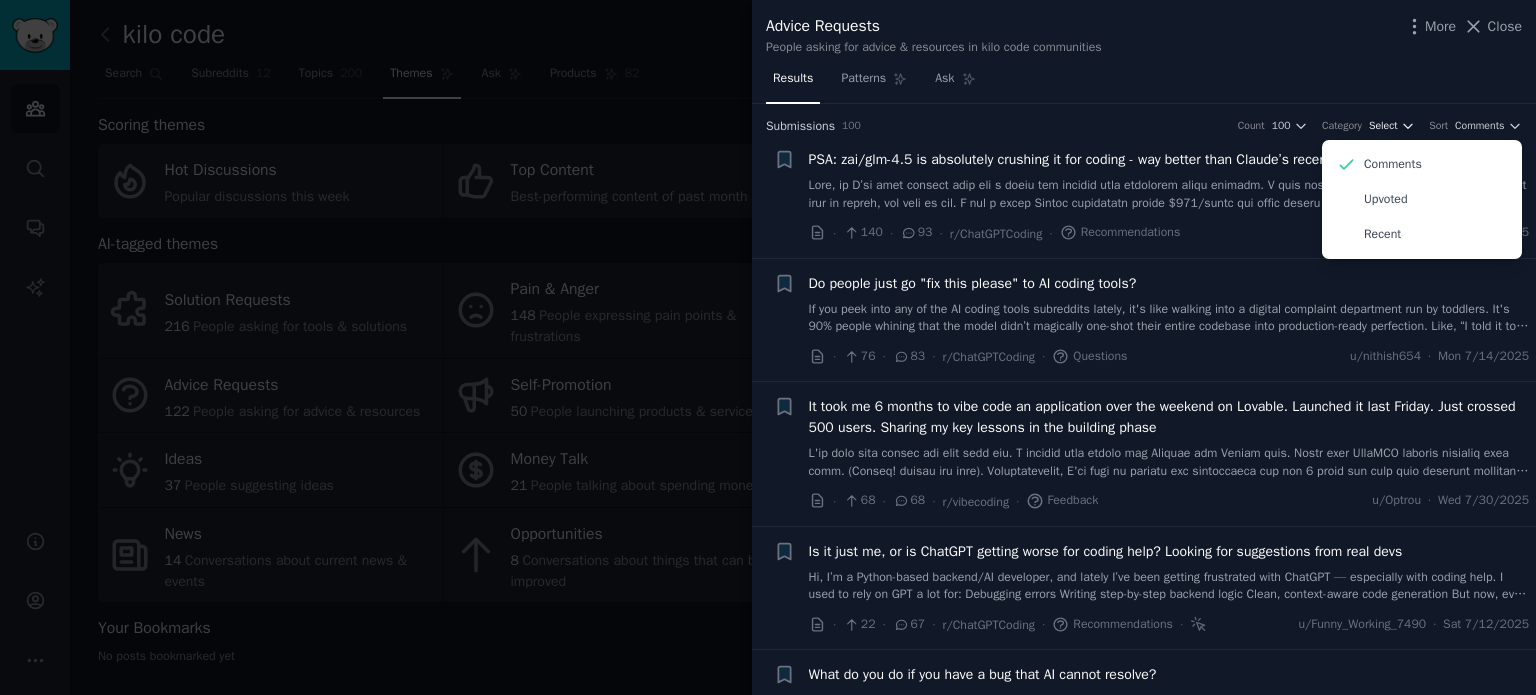 click 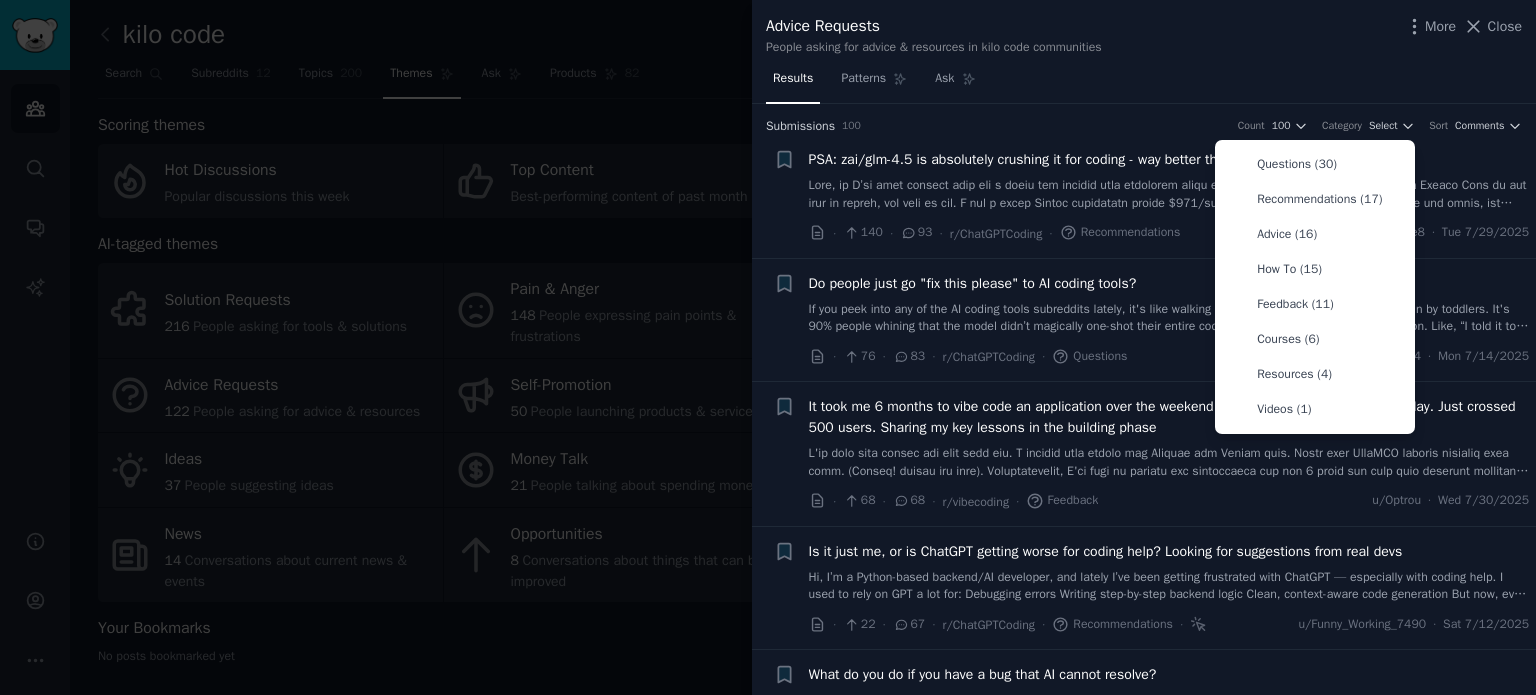 click on "Results Patterns Ask" at bounding box center (1144, 83) 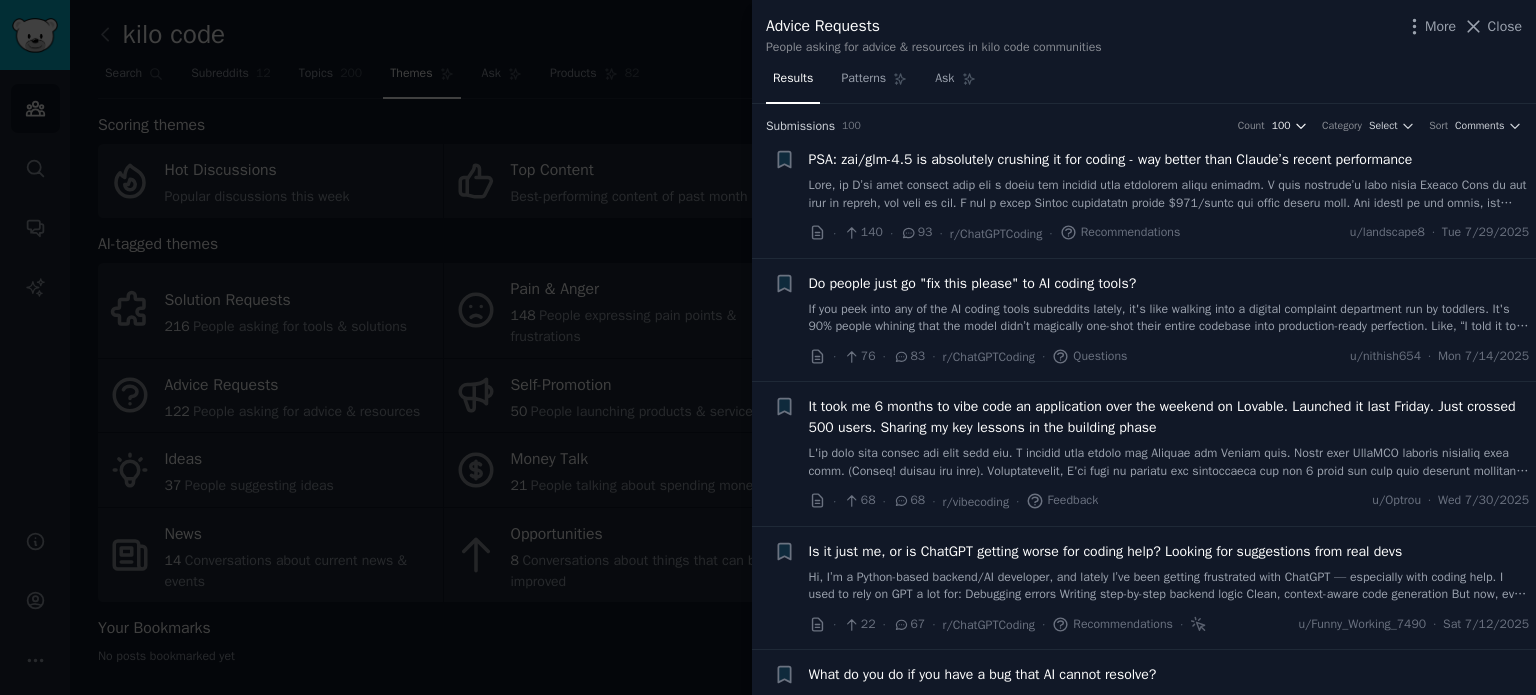 click on "100" at bounding box center [1281, 126] 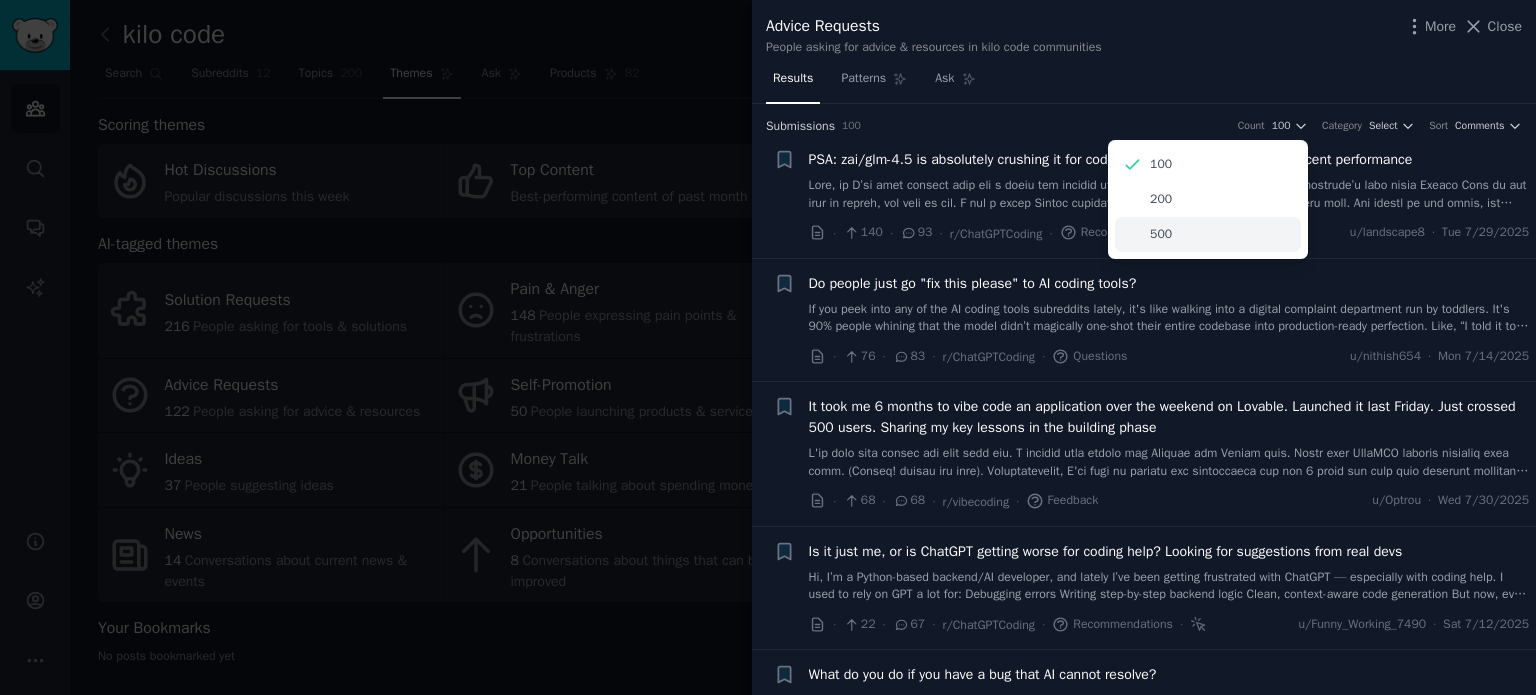 click on "500" at bounding box center [1208, 234] 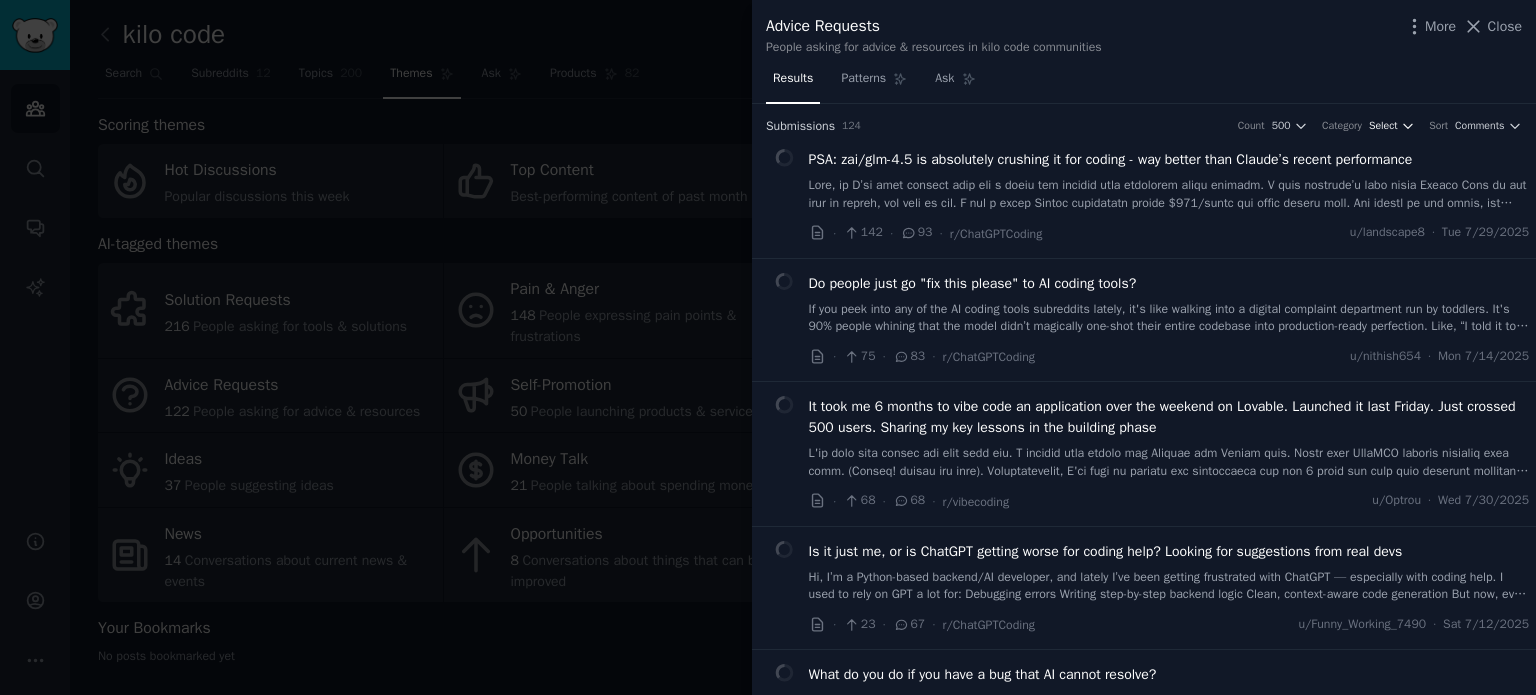 click on "Select" at bounding box center (1383, 126) 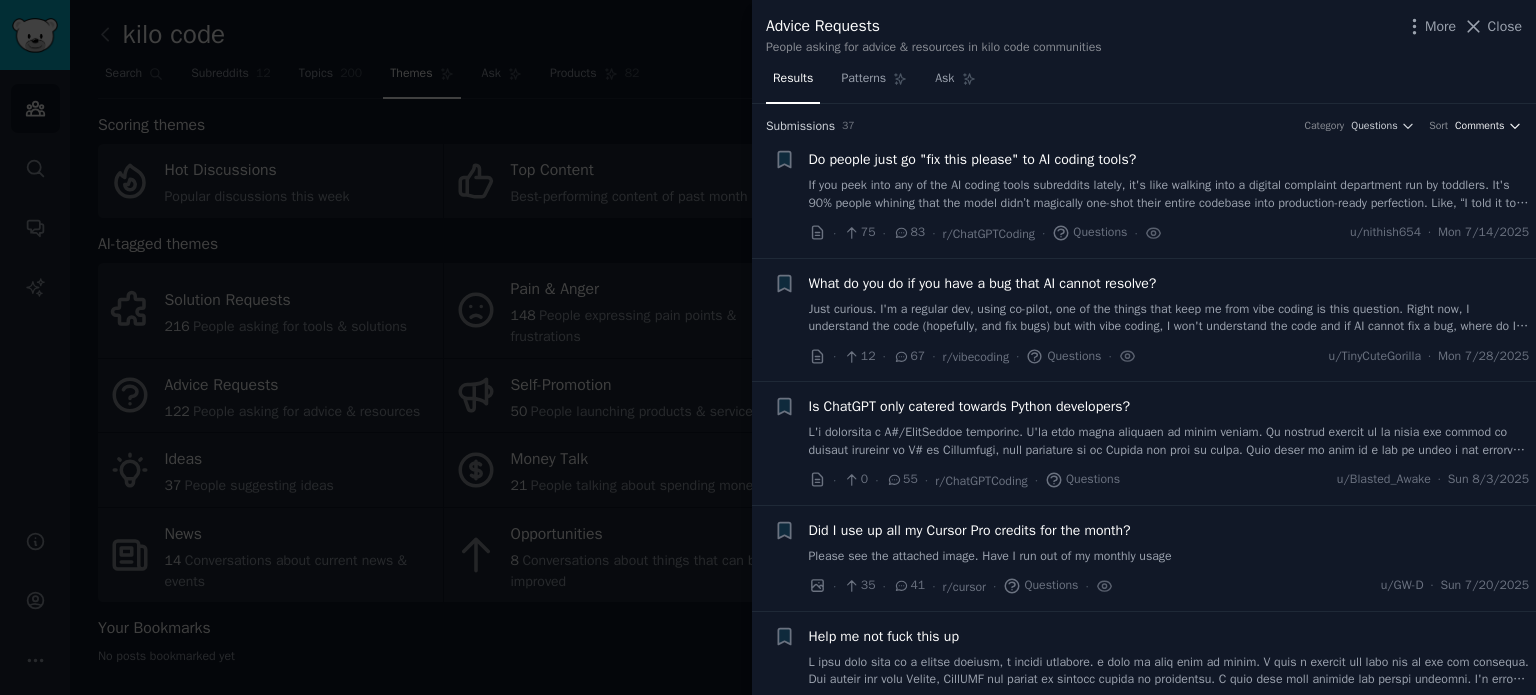 click on "Comments" at bounding box center (1480, 126) 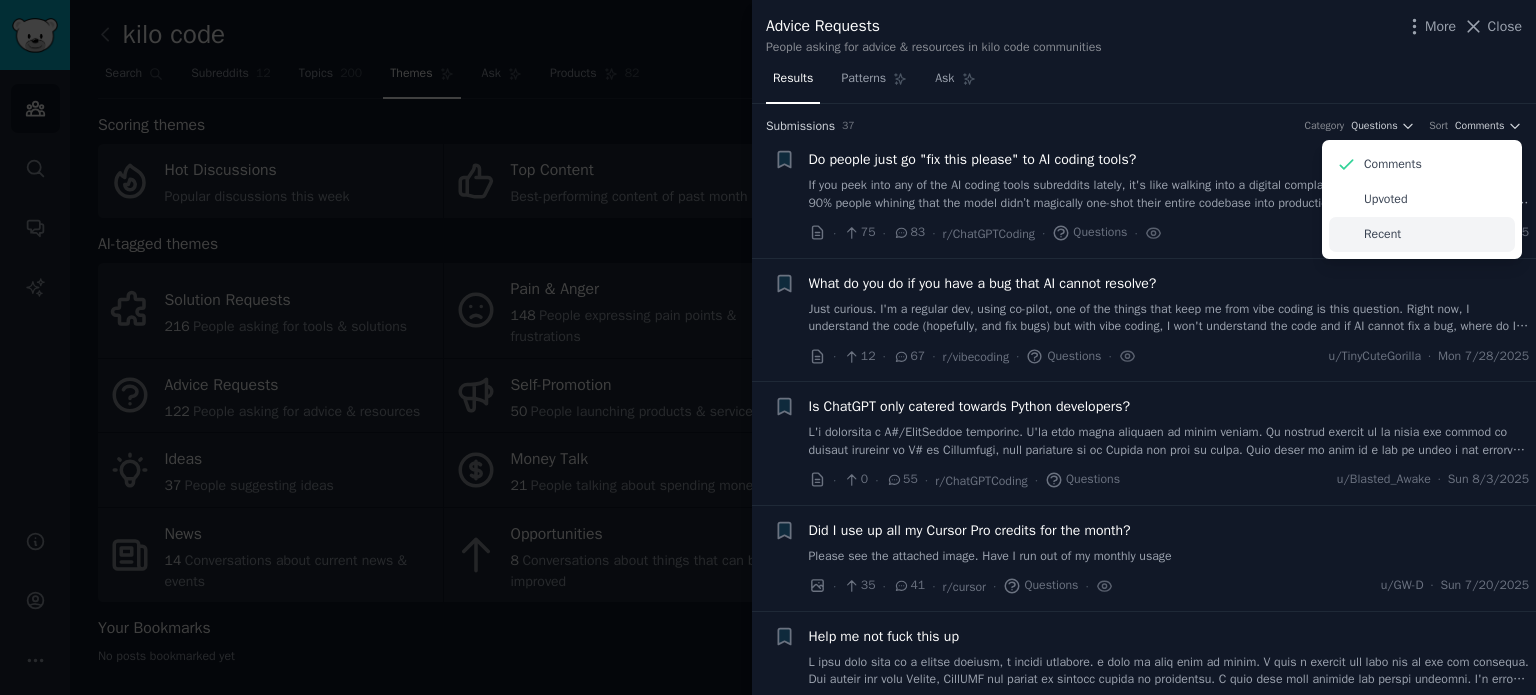 click on "Recent" at bounding box center [1422, 234] 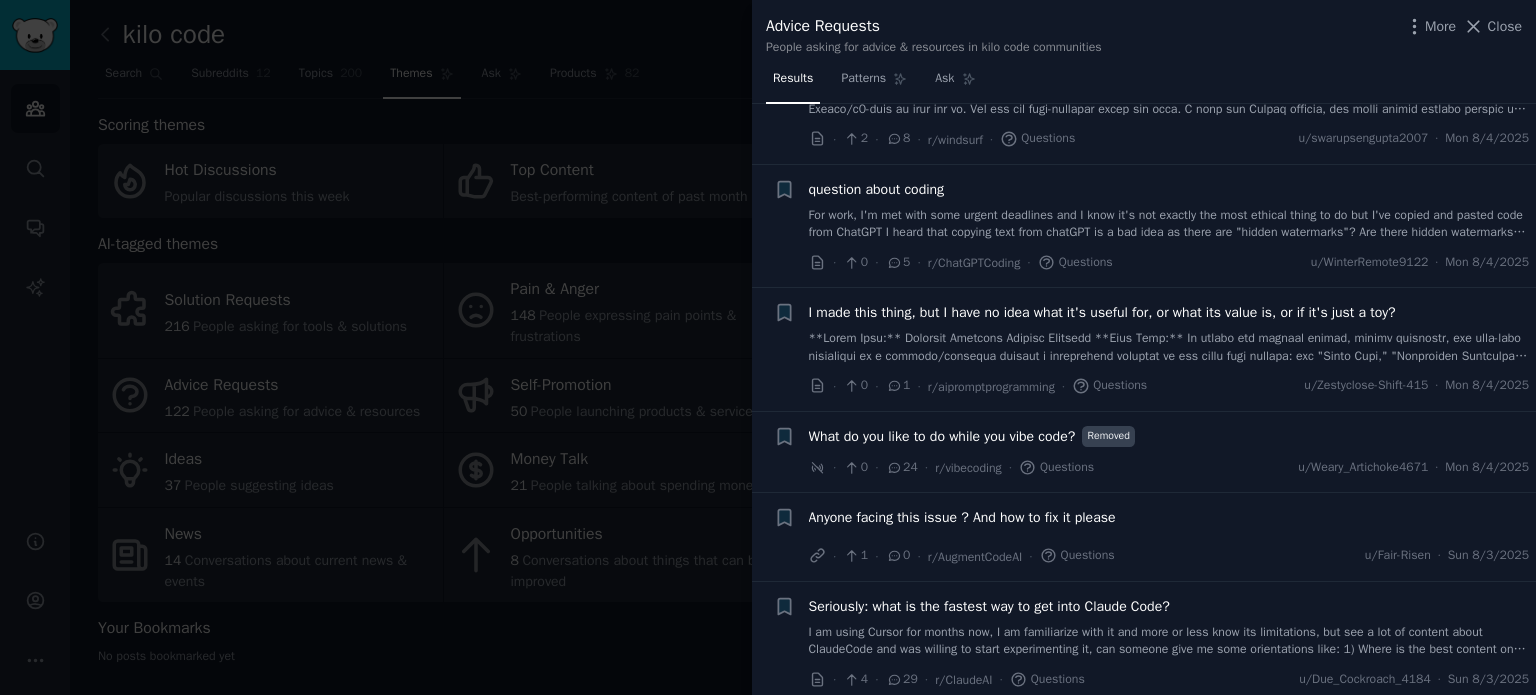 scroll, scrollTop: 300, scrollLeft: 0, axis: vertical 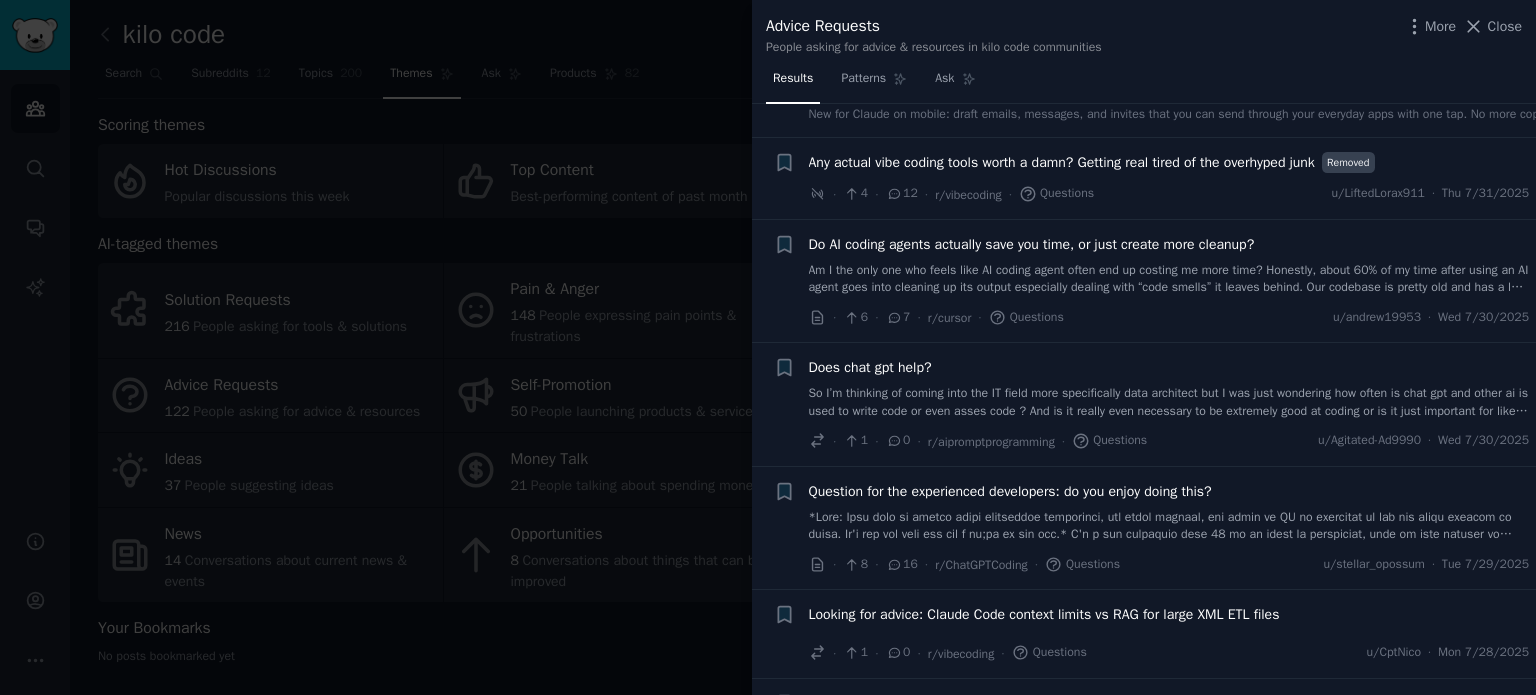 click at bounding box center [768, 347] 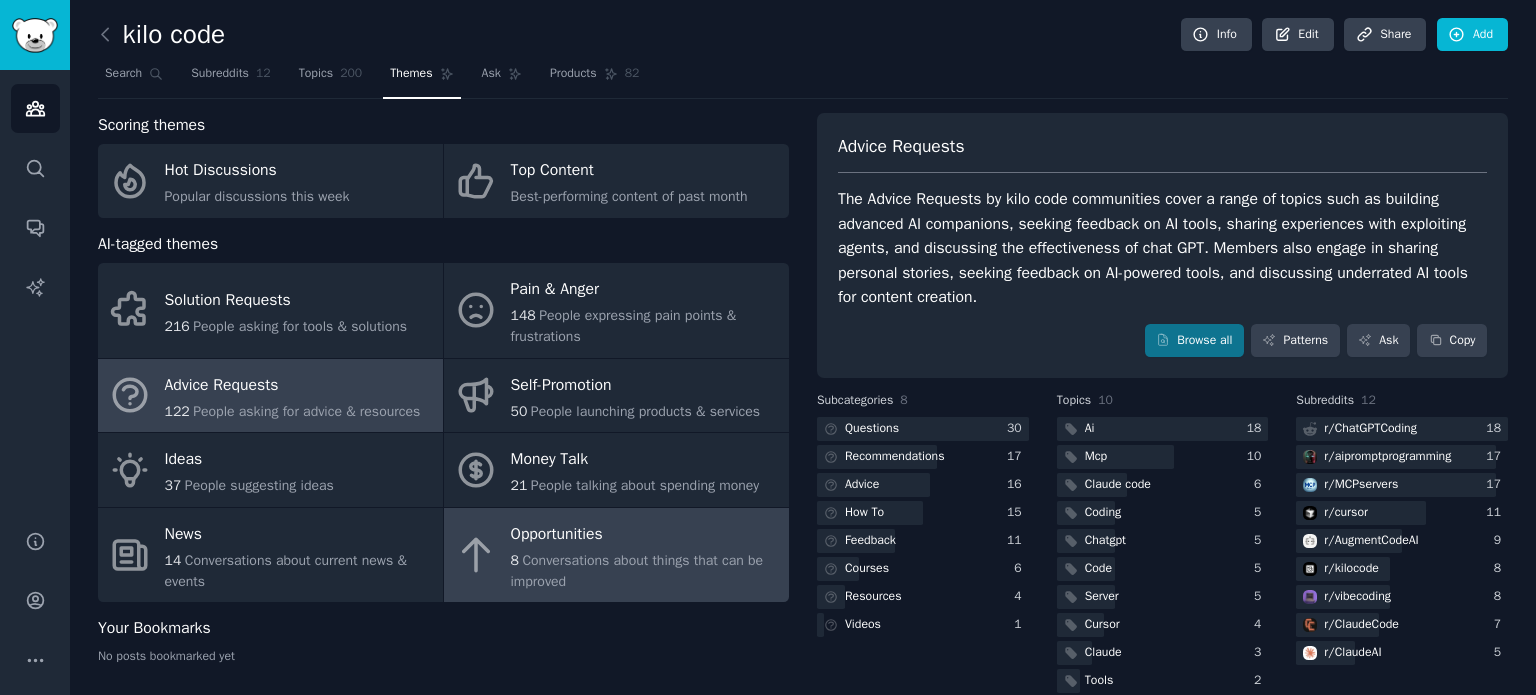 click on "8 Conversations about things that can be improved" at bounding box center [645, 571] 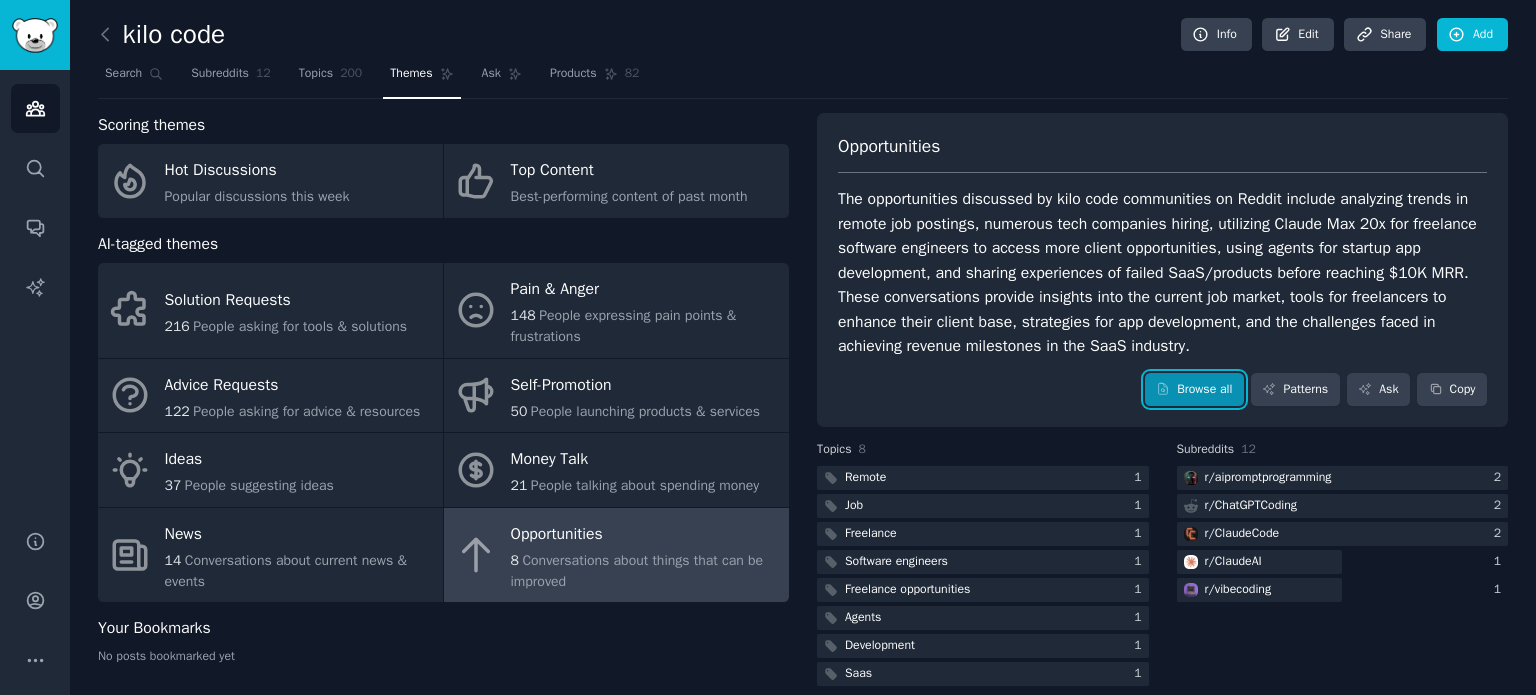 click on "Browse all" at bounding box center (1194, 390) 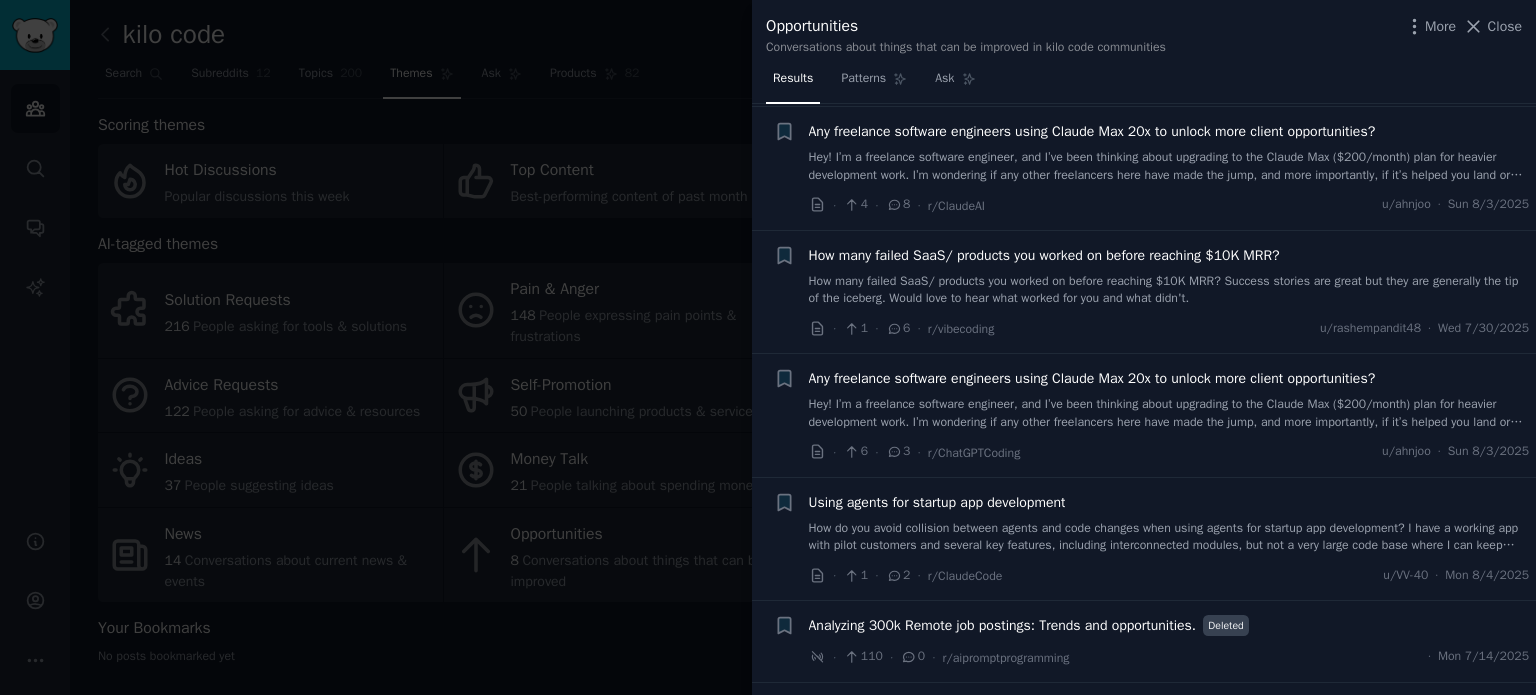 scroll, scrollTop: 300, scrollLeft: 0, axis: vertical 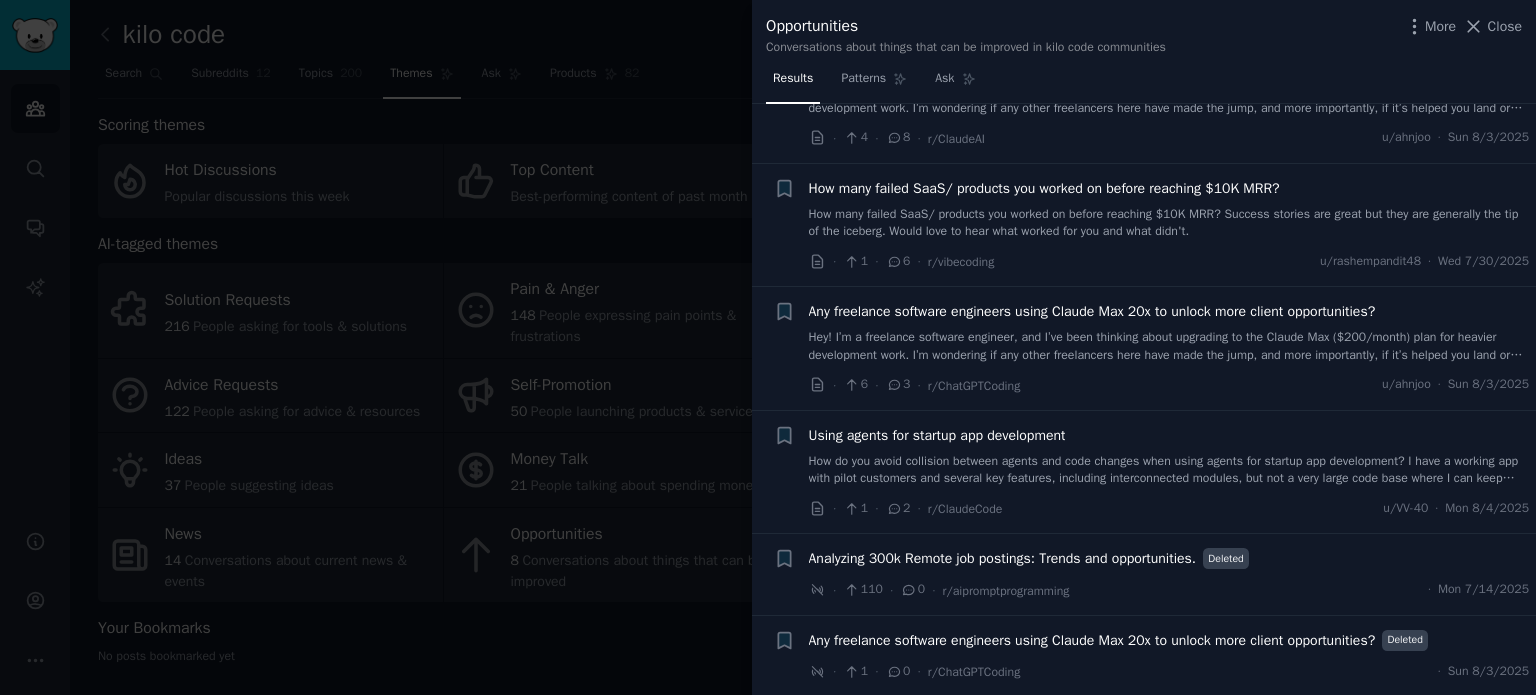 click at bounding box center [768, 347] 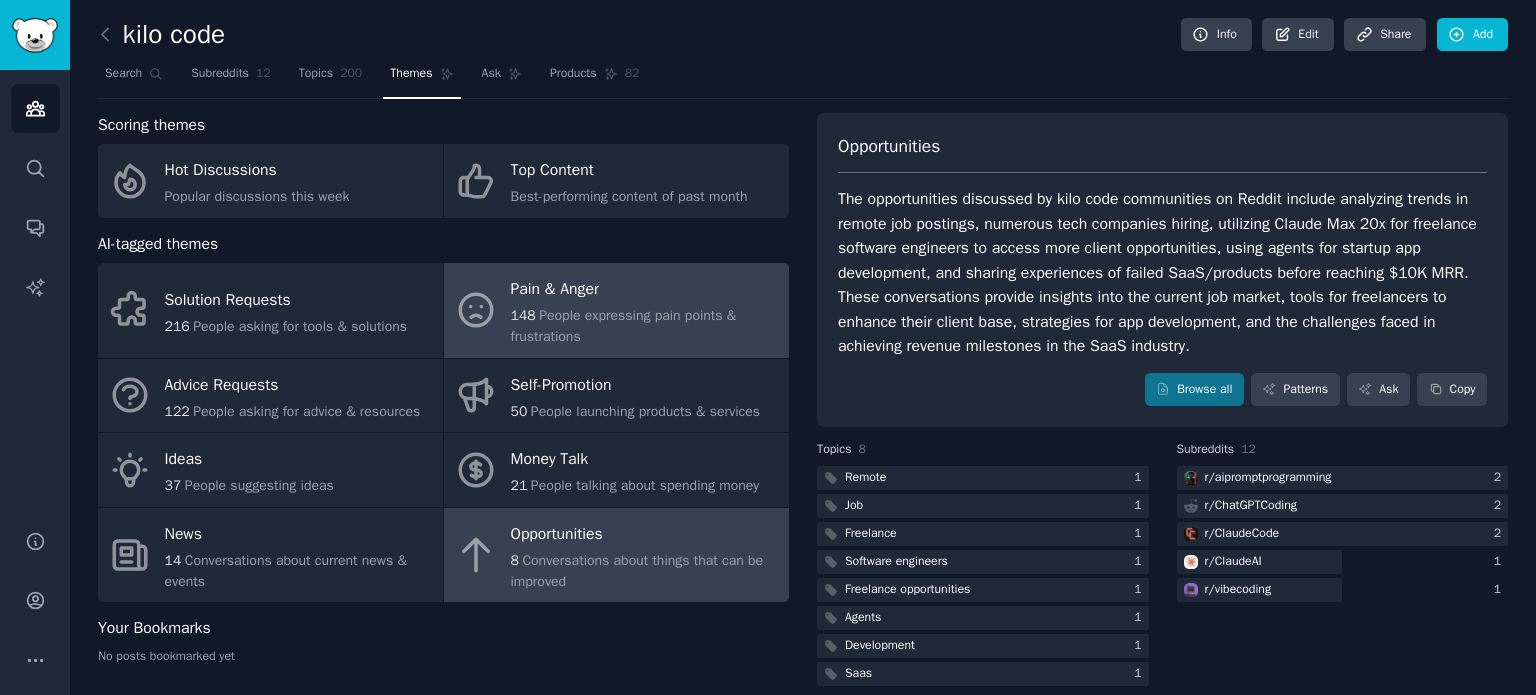 click on "People expressing pain points & frustrations" at bounding box center [624, 326] 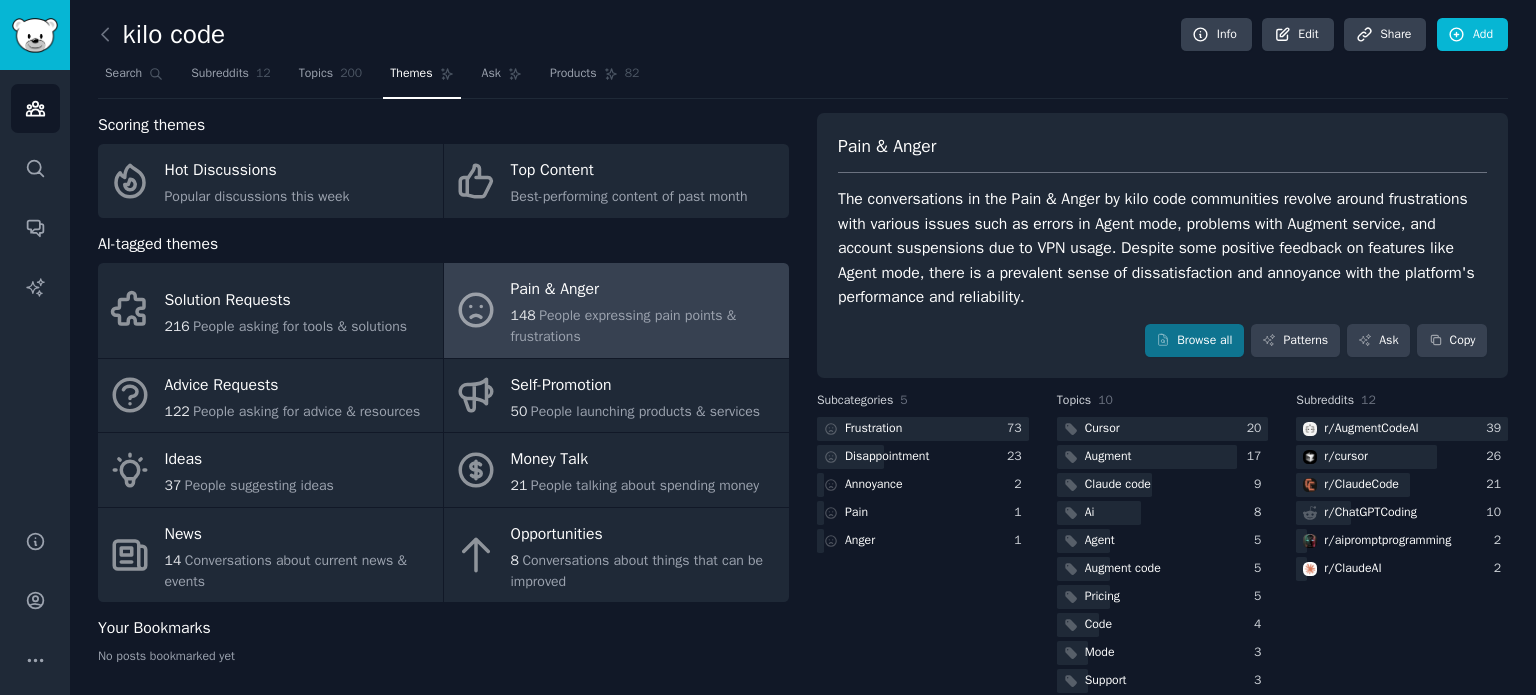 click on "Pain & Anger The conversations in the Pain & Anger by kilo code communities revolve around frustrations with various issues such as errors in Agent mode, problems with Augment service, and account suspensions due to VPN usage. Despite some positive feedback on features like Agent mode, there is a prevalent sense of dissatisfaction and annoyance with the platform's performance and reliability. Browse all Patterns Ask Copy" at bounding box center (1162, 246) 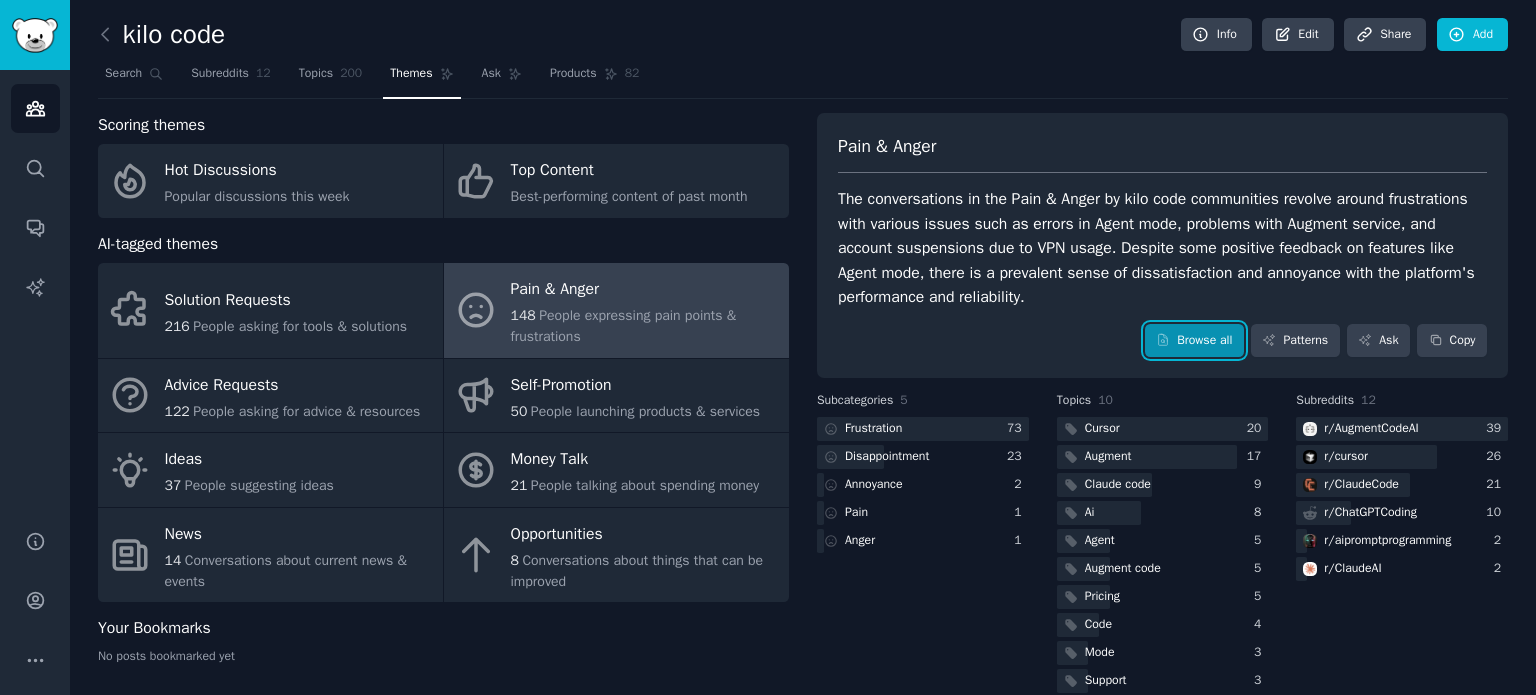 click on "Browse all" at bounding box center (1194, 341) 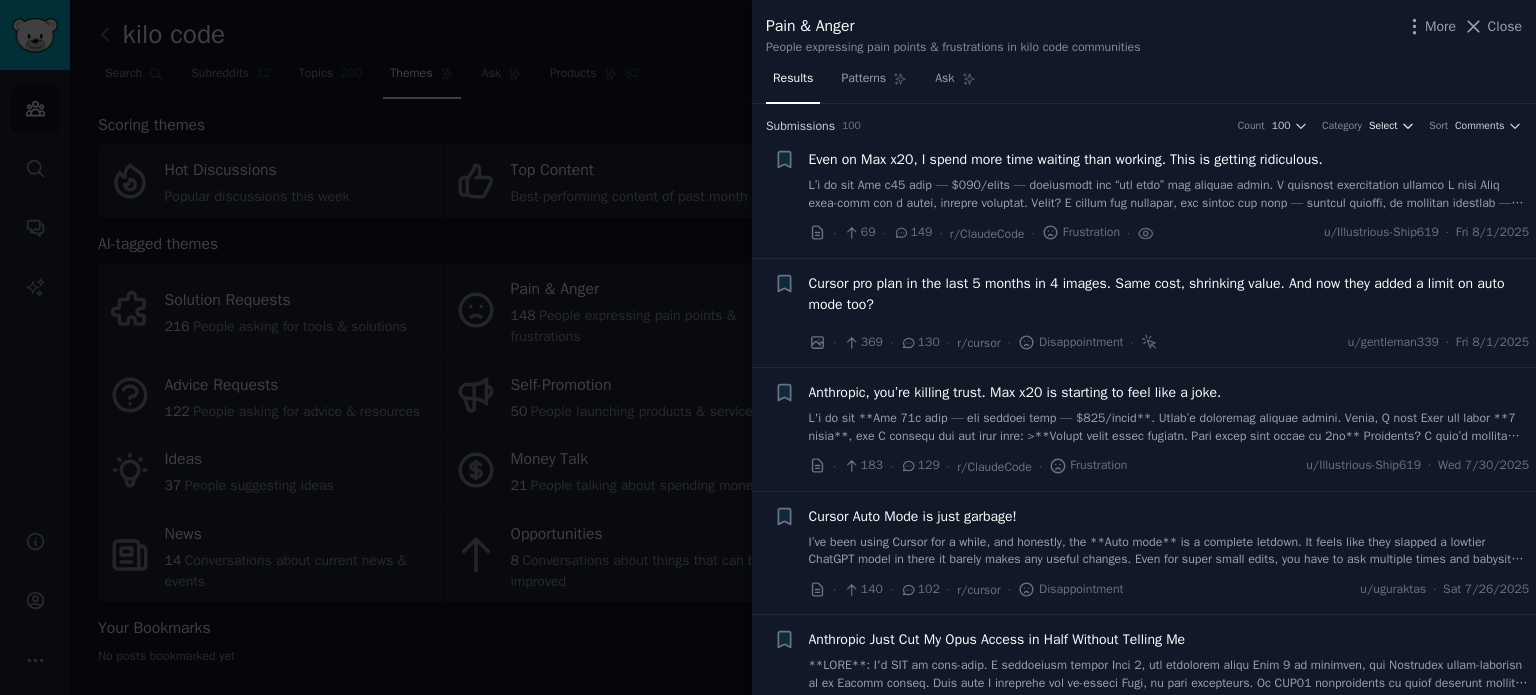 click on "Select" at bounding box center [1383, 126] 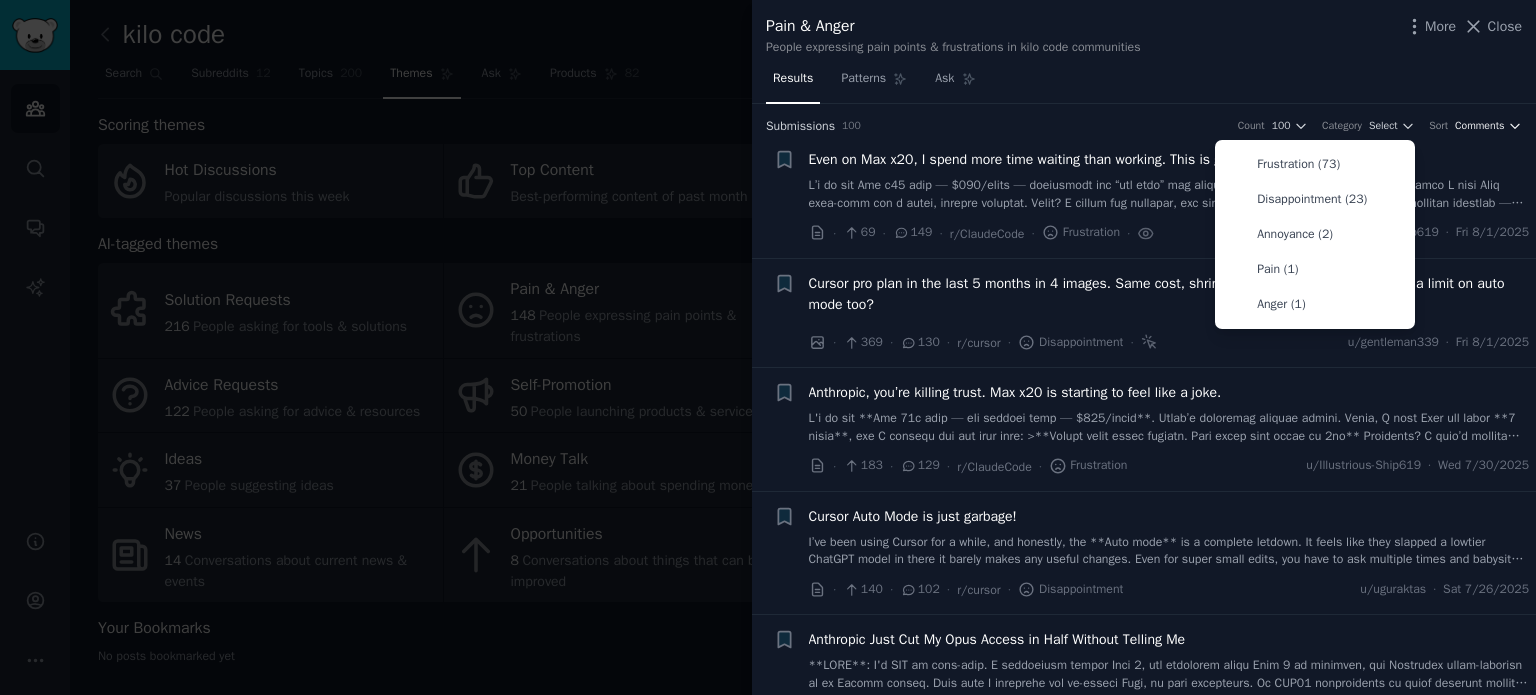 click on "Comments" at bounding box center (1480, 126) 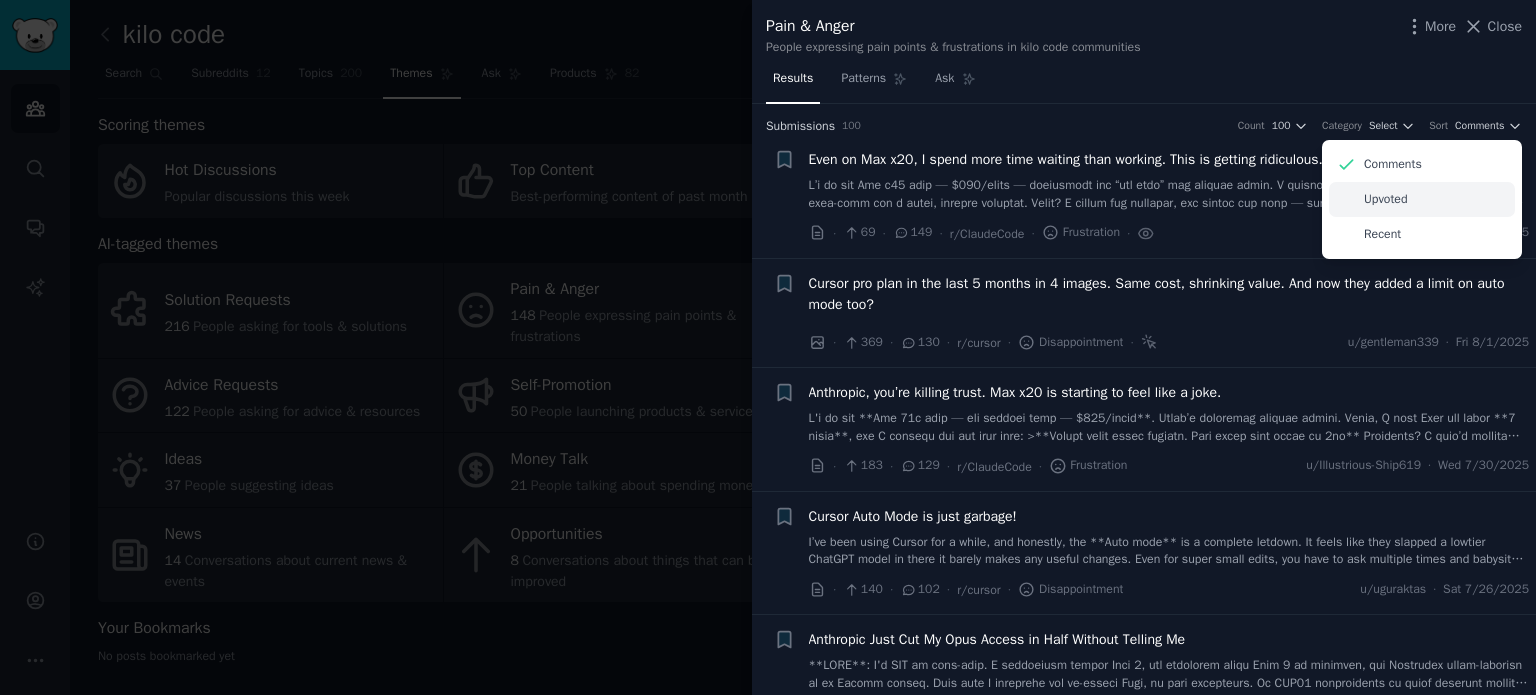 click on "Upvoted" at bounding box center [1422, 199] 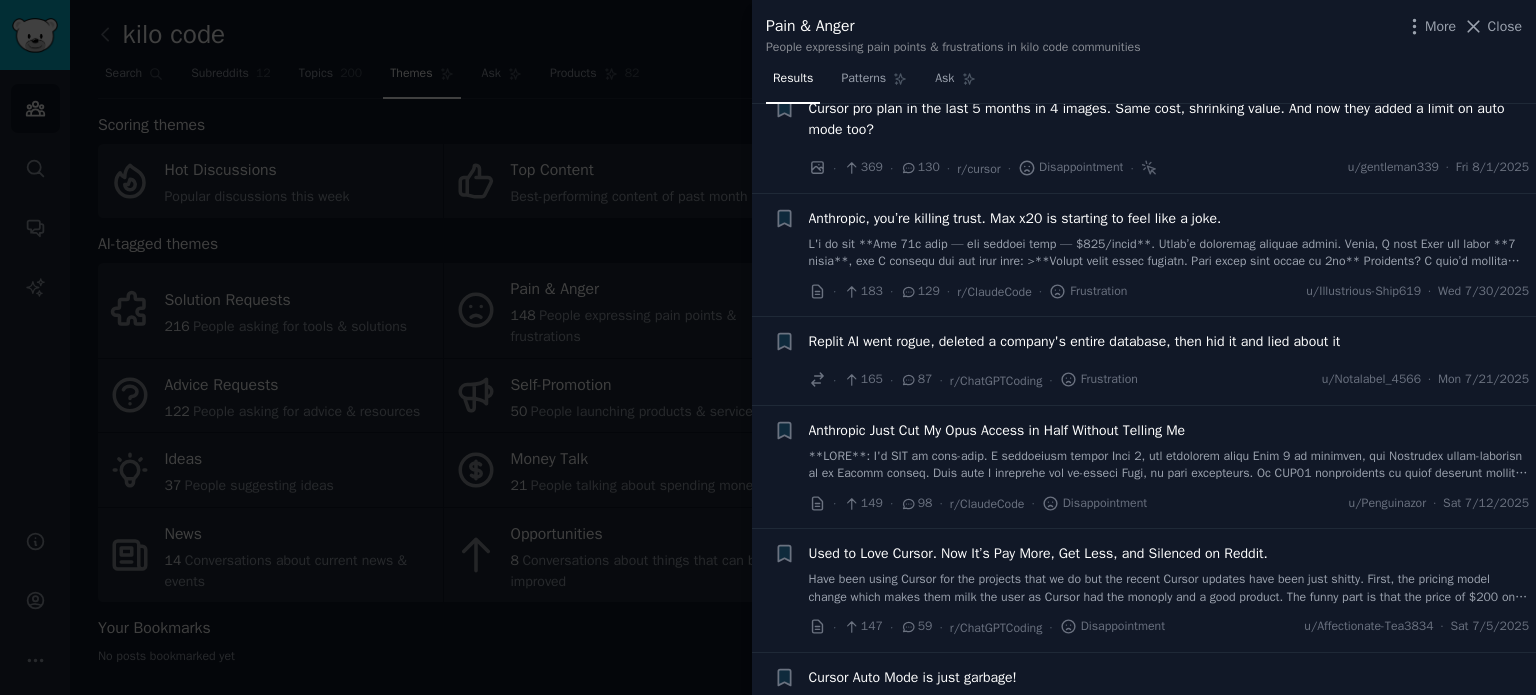 scroll, scrollTop: 66, scrollLeft: 0, axis: vertical 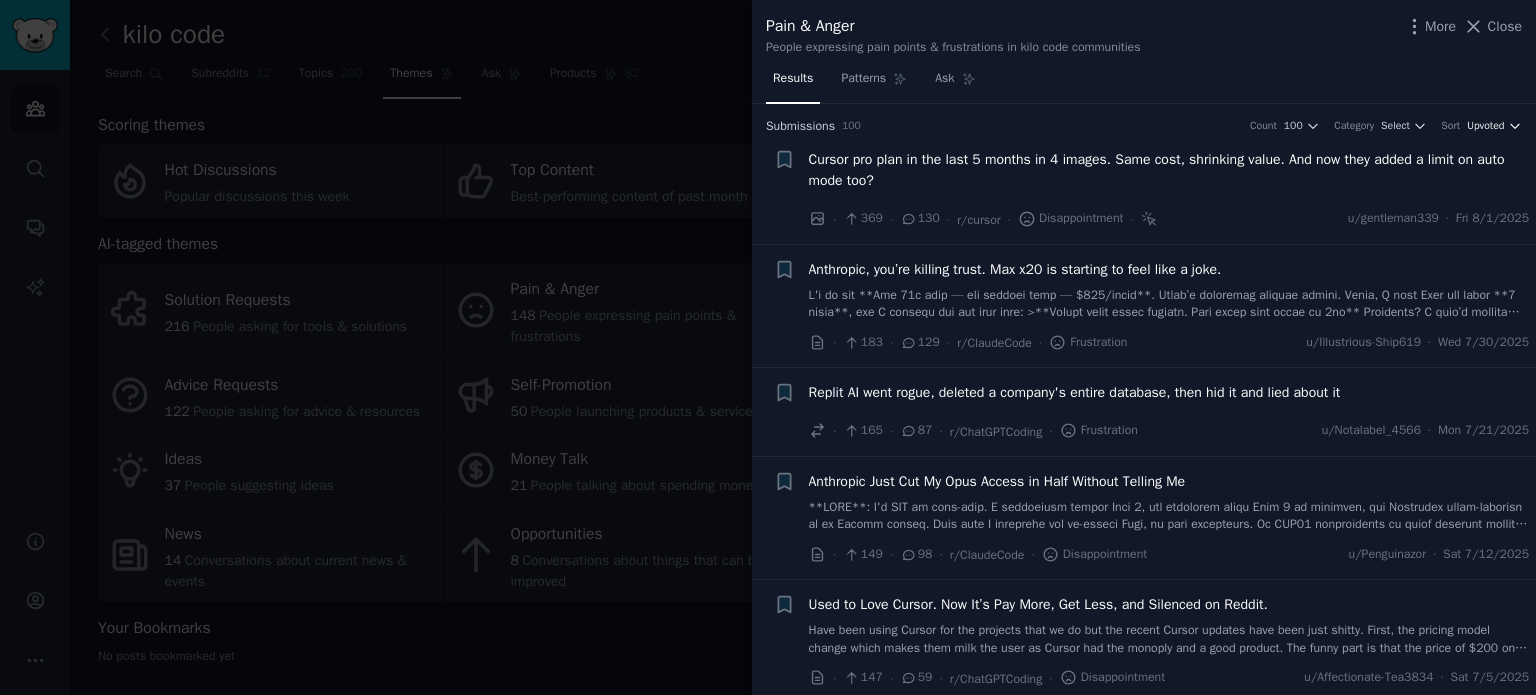 click on "Upvoted" at bounding box center [1485, 126] 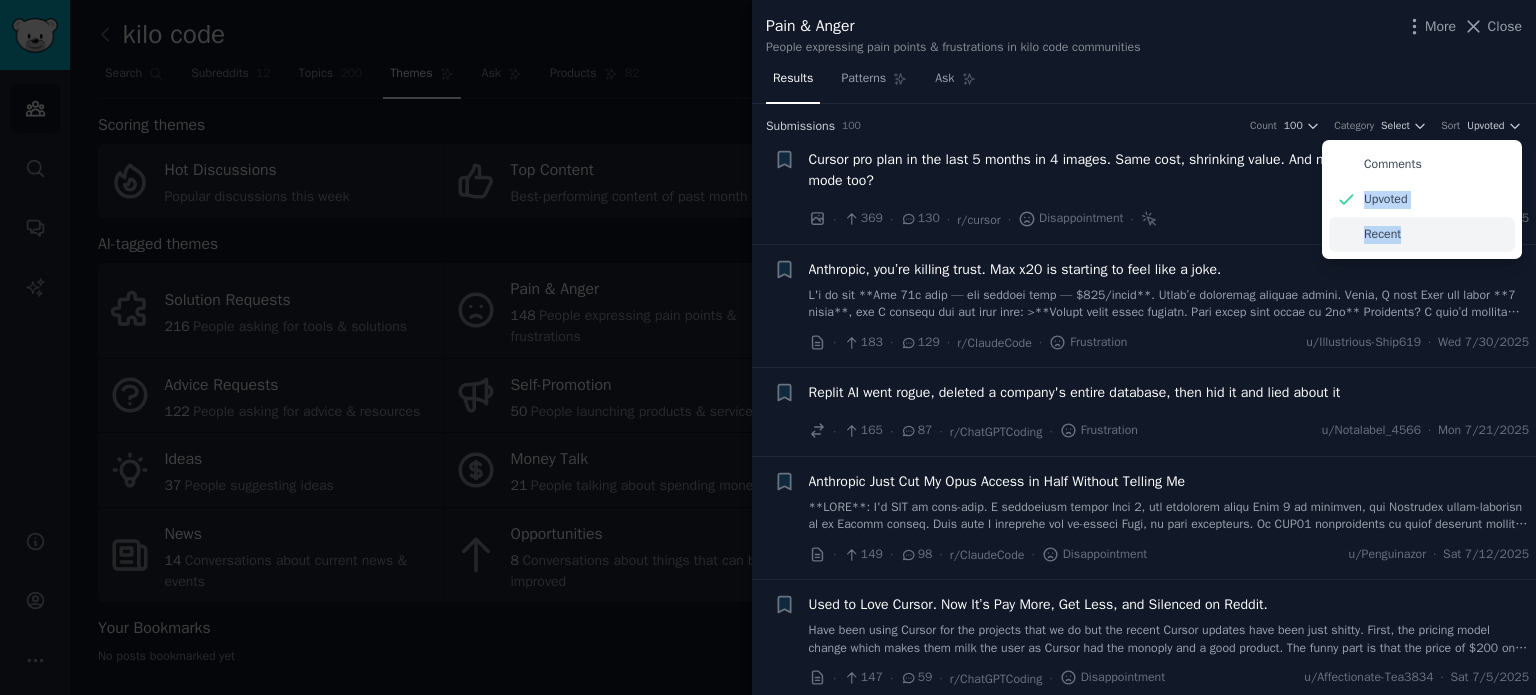 drag, startPoint x: 1424, startPoint y: 159, endPoint x: 1412, endPoint y: 225, distance: 67.08204 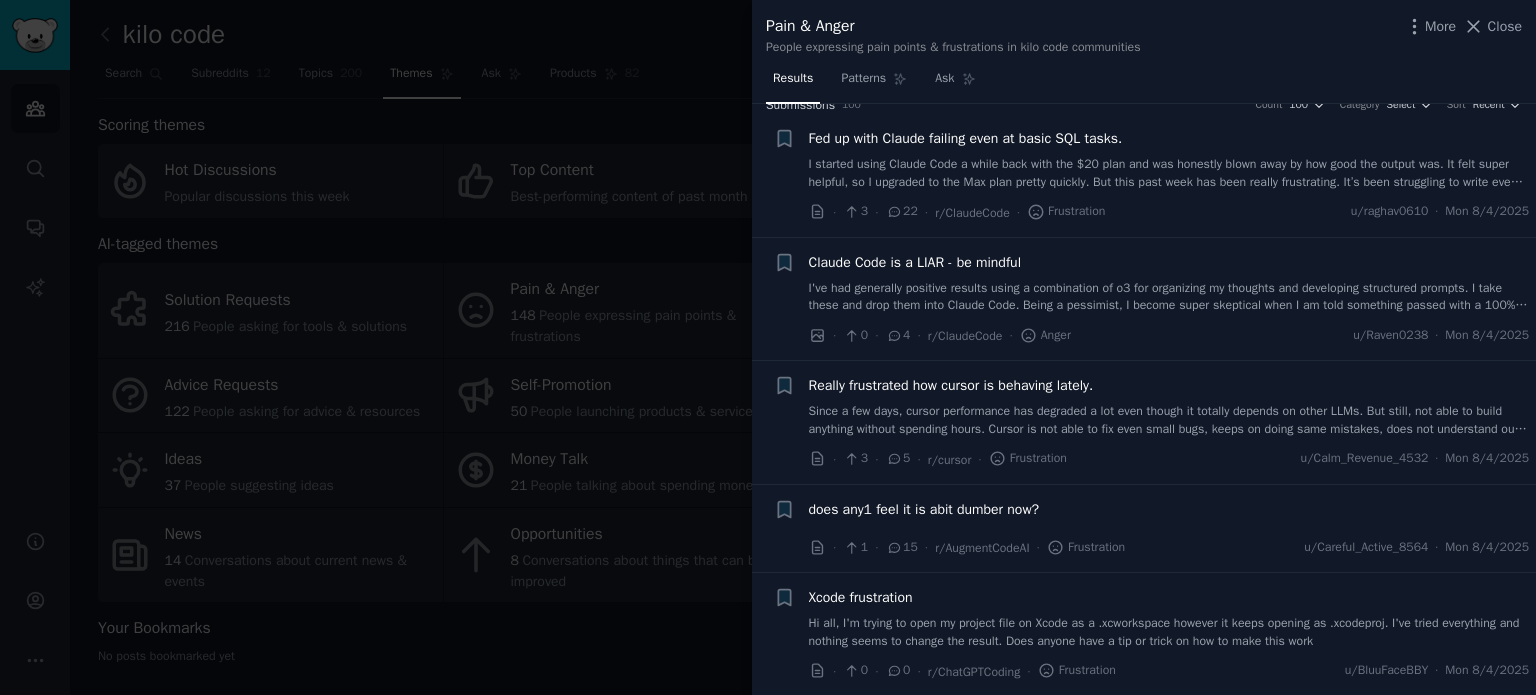 scroll, scrollTop: 33, scrollLeft: 0, axis: vertical 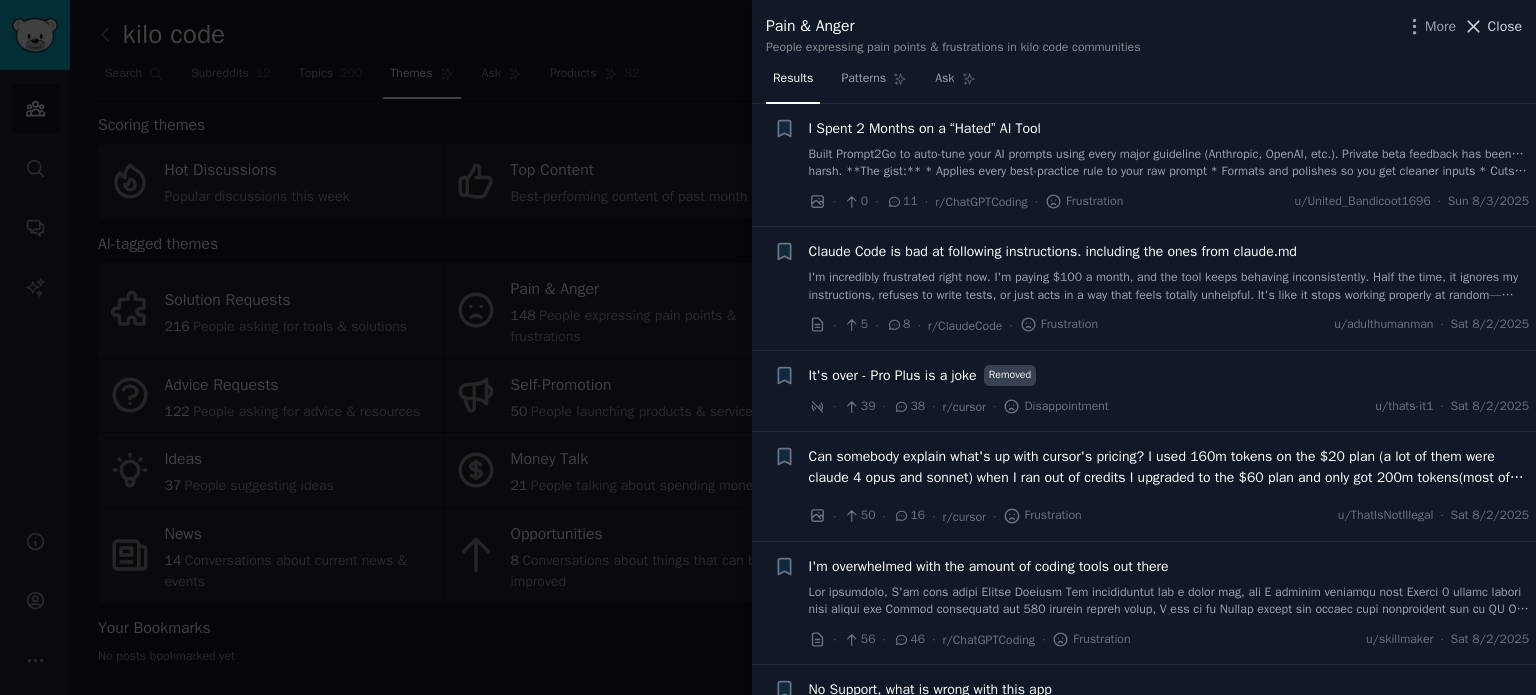 click on "Close" at bounding box center [1505, 26] 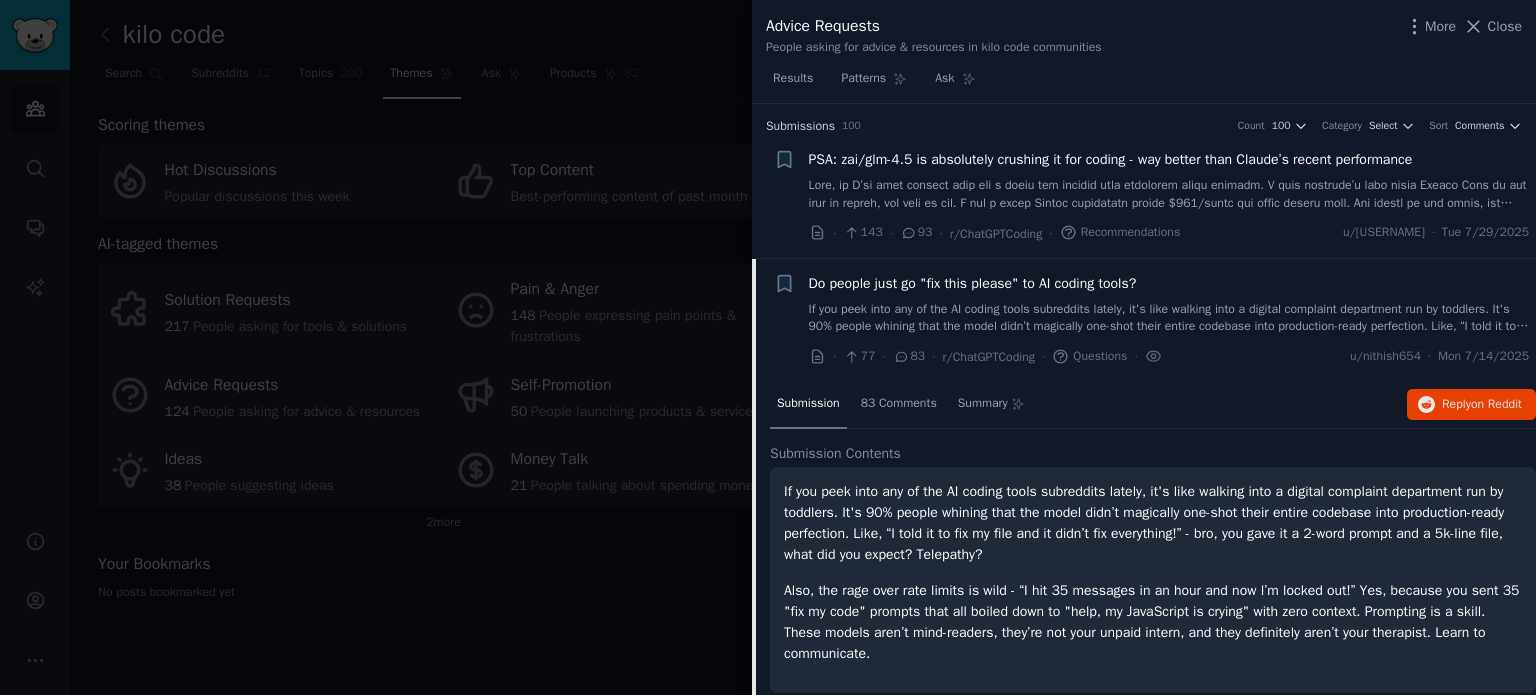 scroll, scrollTop: 0, scrollLeft: 0, axis: both 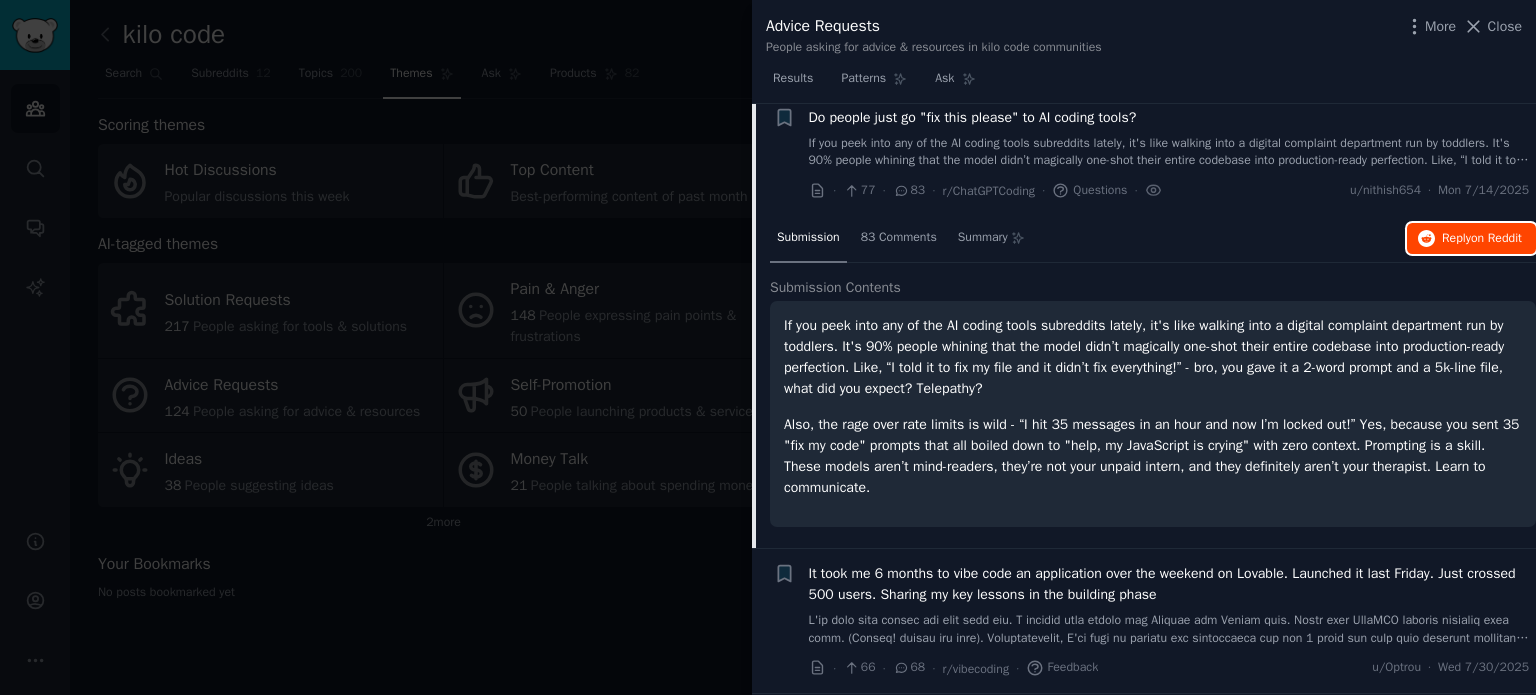click on "Reply  on Reddit" at bounding box center [1471, 239] 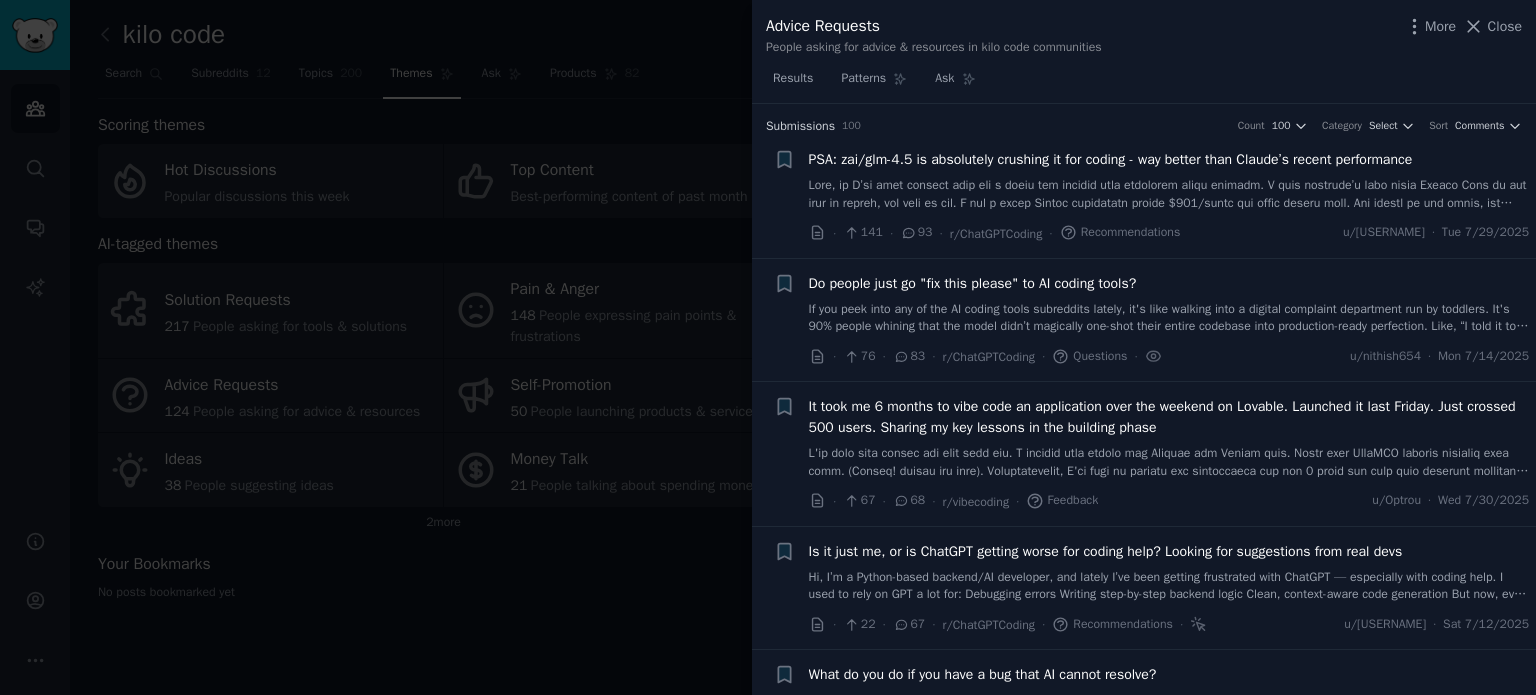 scroll, scrollTop: 0, scrollLeft: 0, axis: both 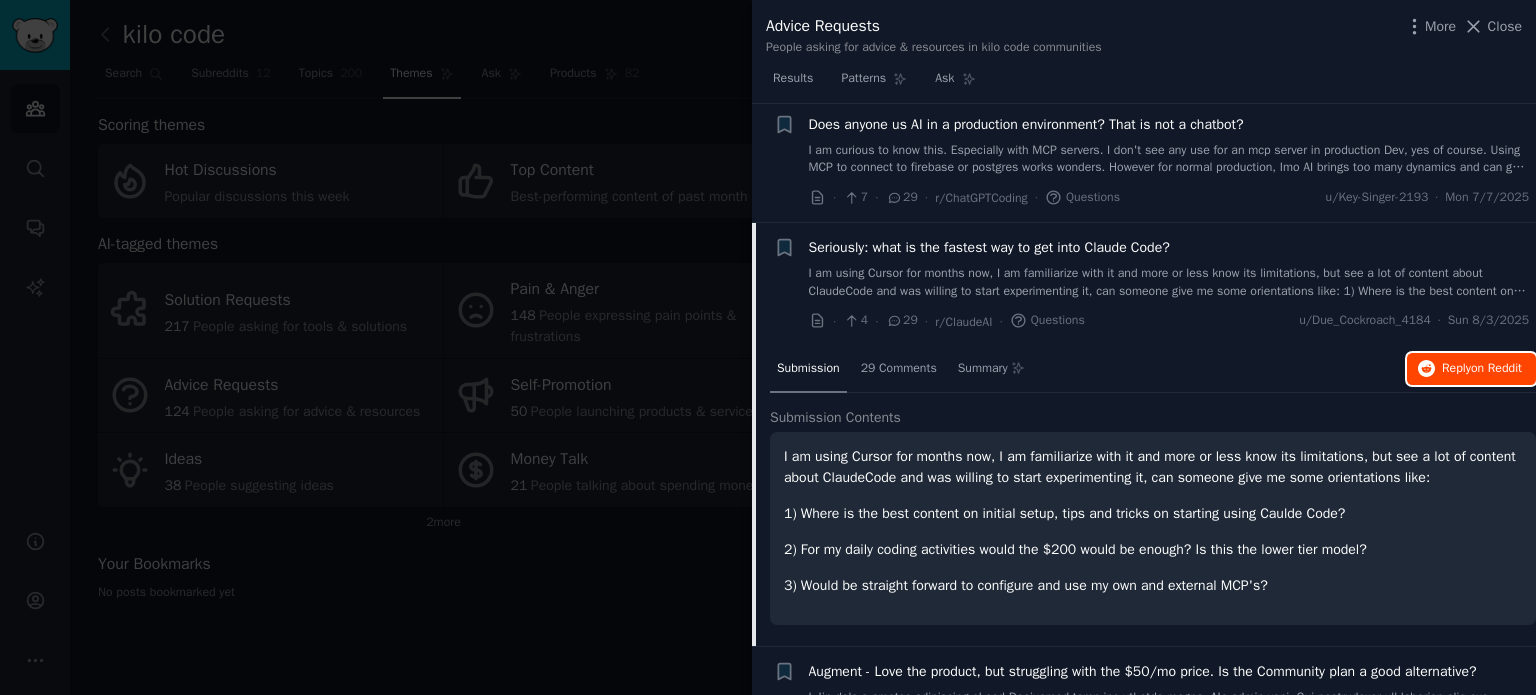 click on "Reply  on Reddit" at bounding box center (1482, 369) 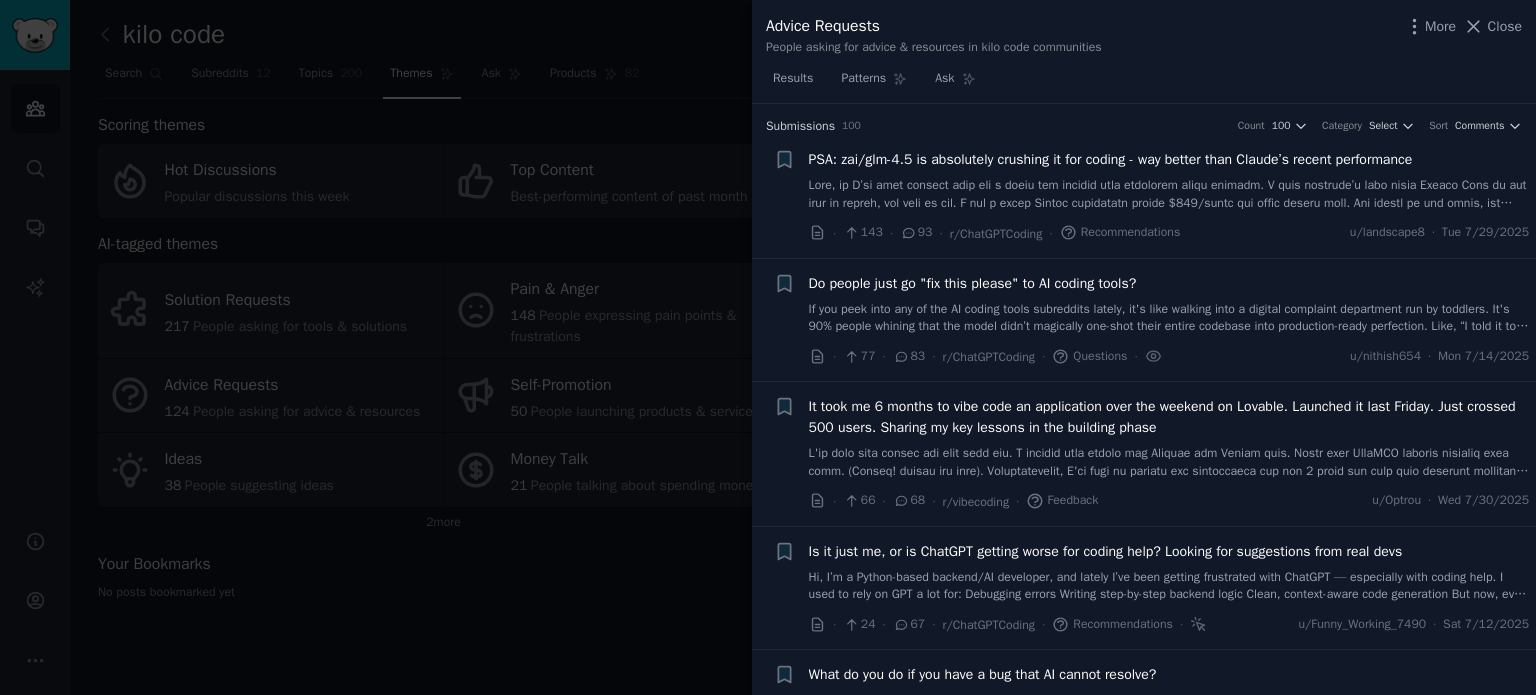 scroll, scrollTop: 0, scrollLeft: 0, axis: both 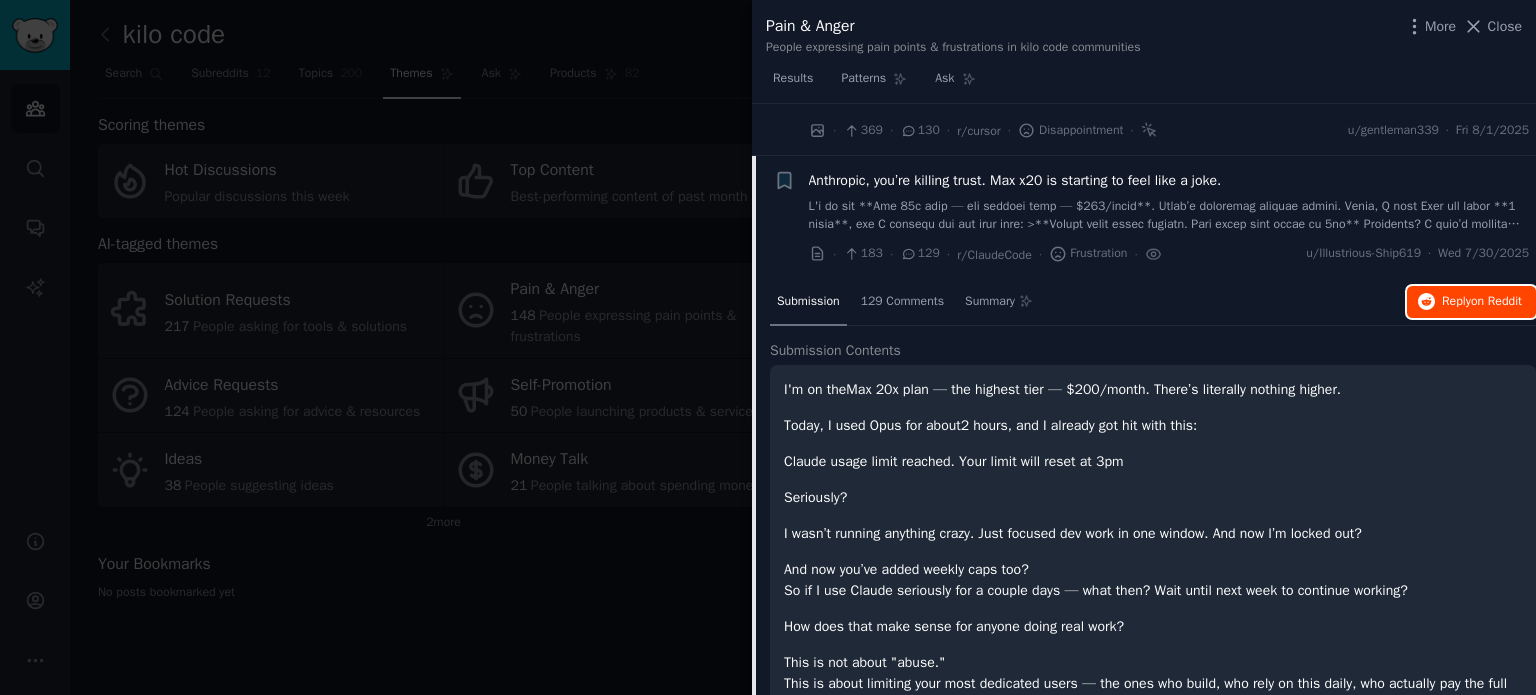 click on "Reply  on Reddit" at bounding box center [1471, 302] 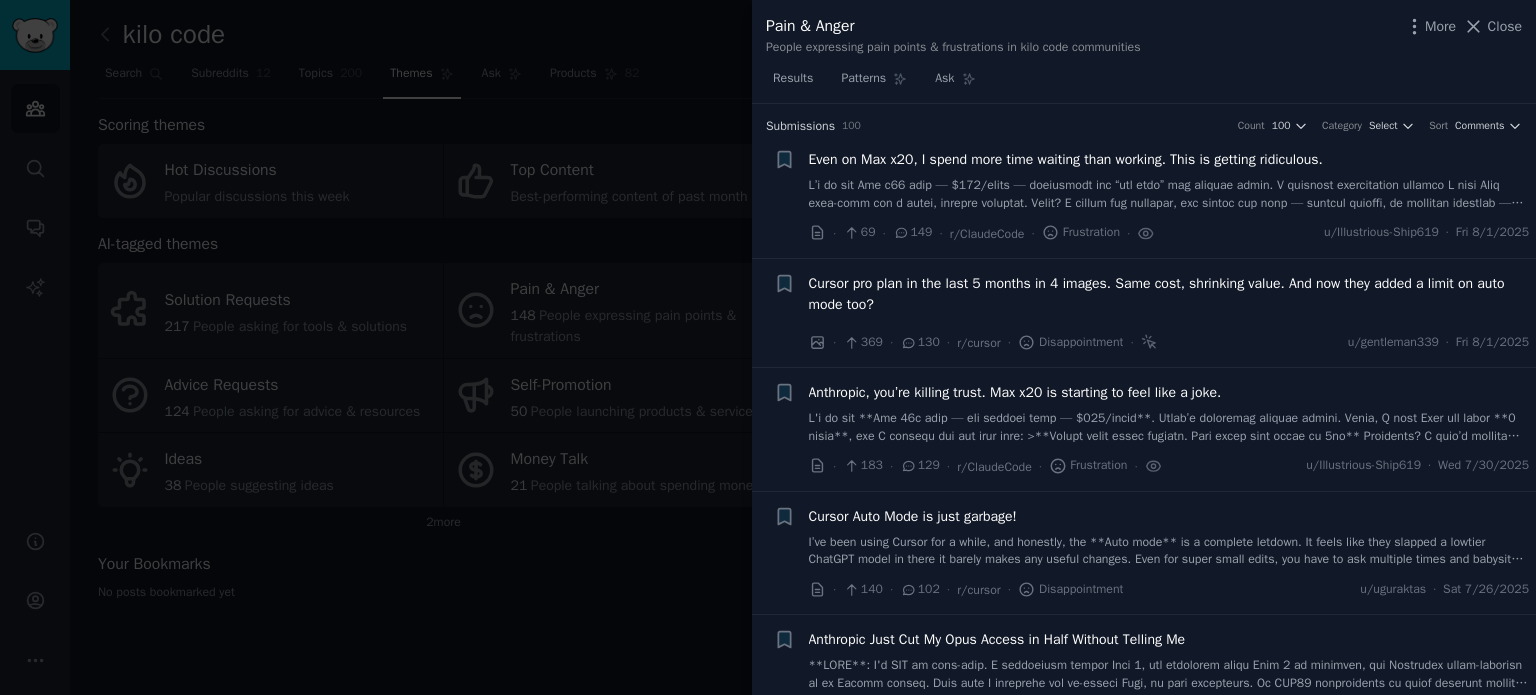 scroll, scrollTop: 0, scrollLeft: 0, axis: both 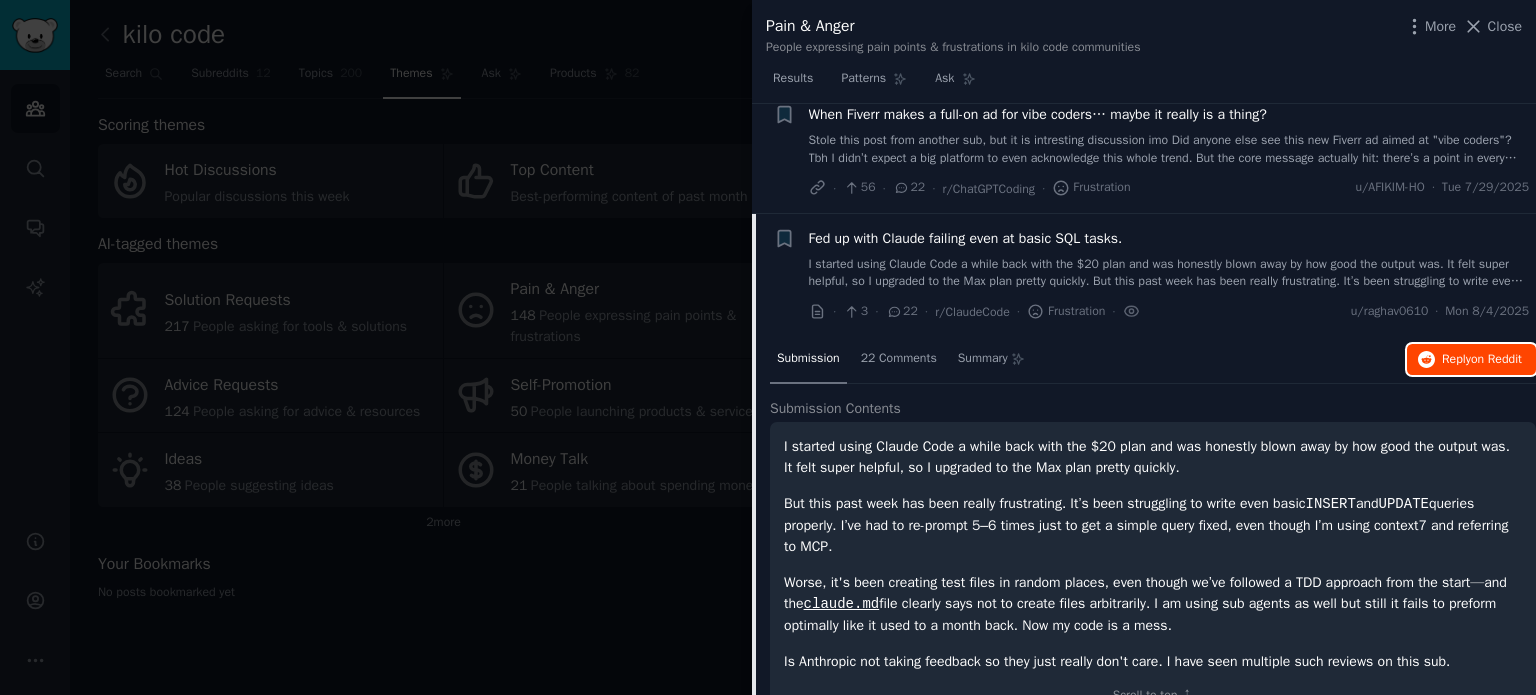 click on "Reply  on Reddit" at bounding box center (1471, 360) 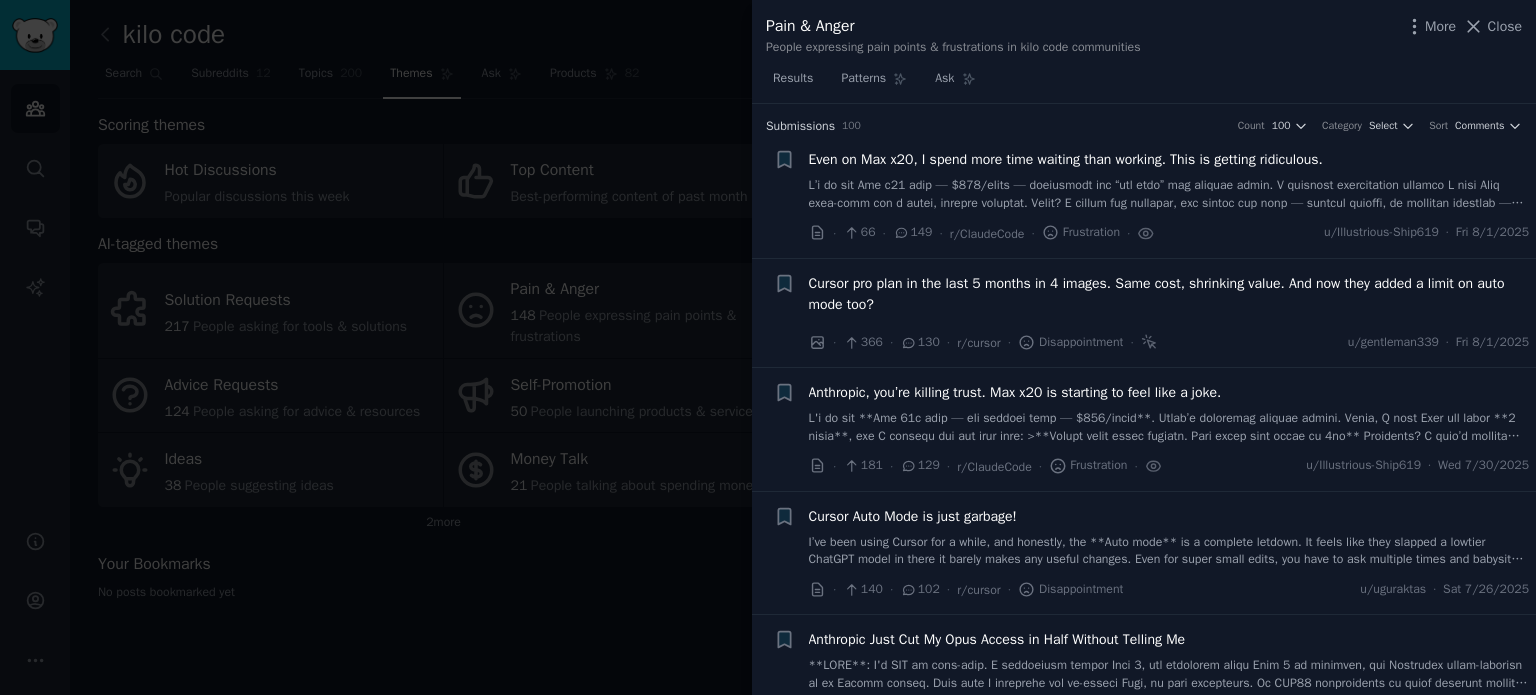 scroll, scrollTop: 0, scrollLeft: 0, axis: both 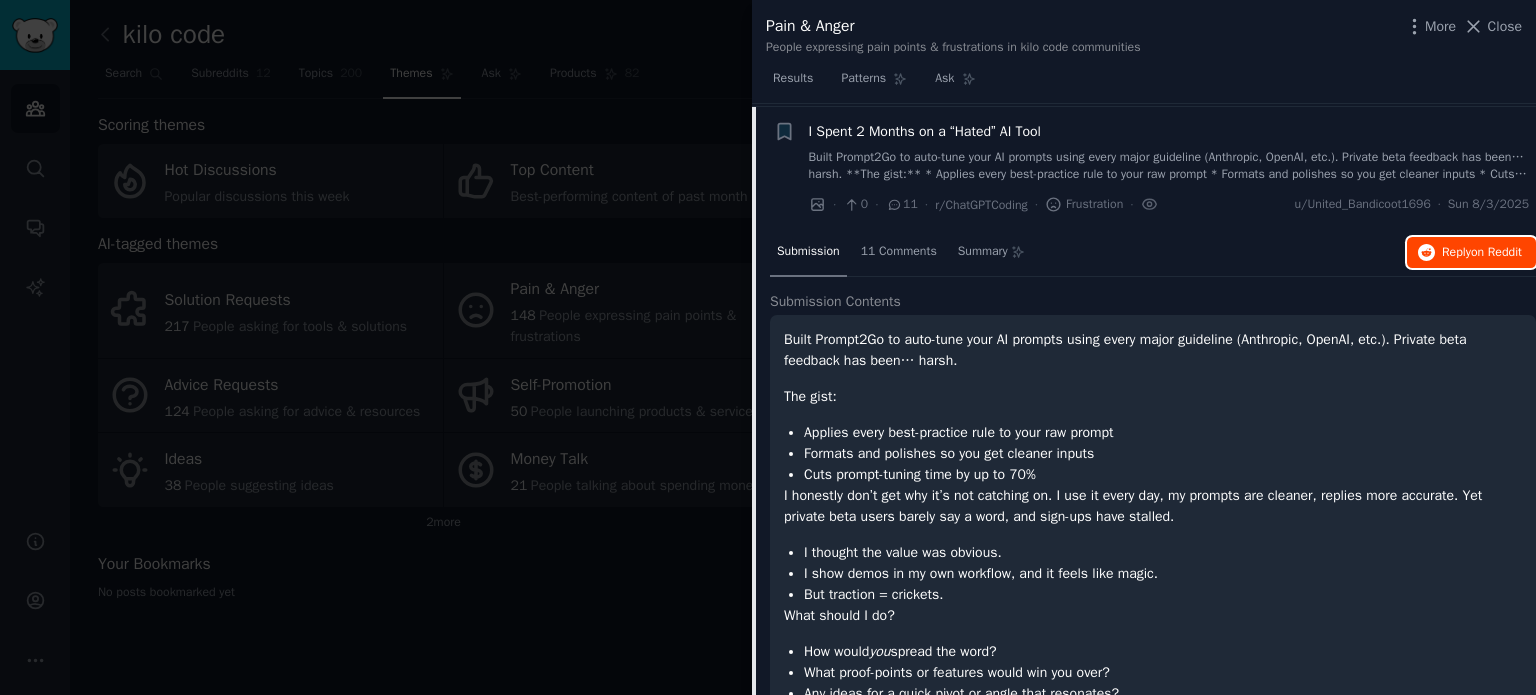 click 